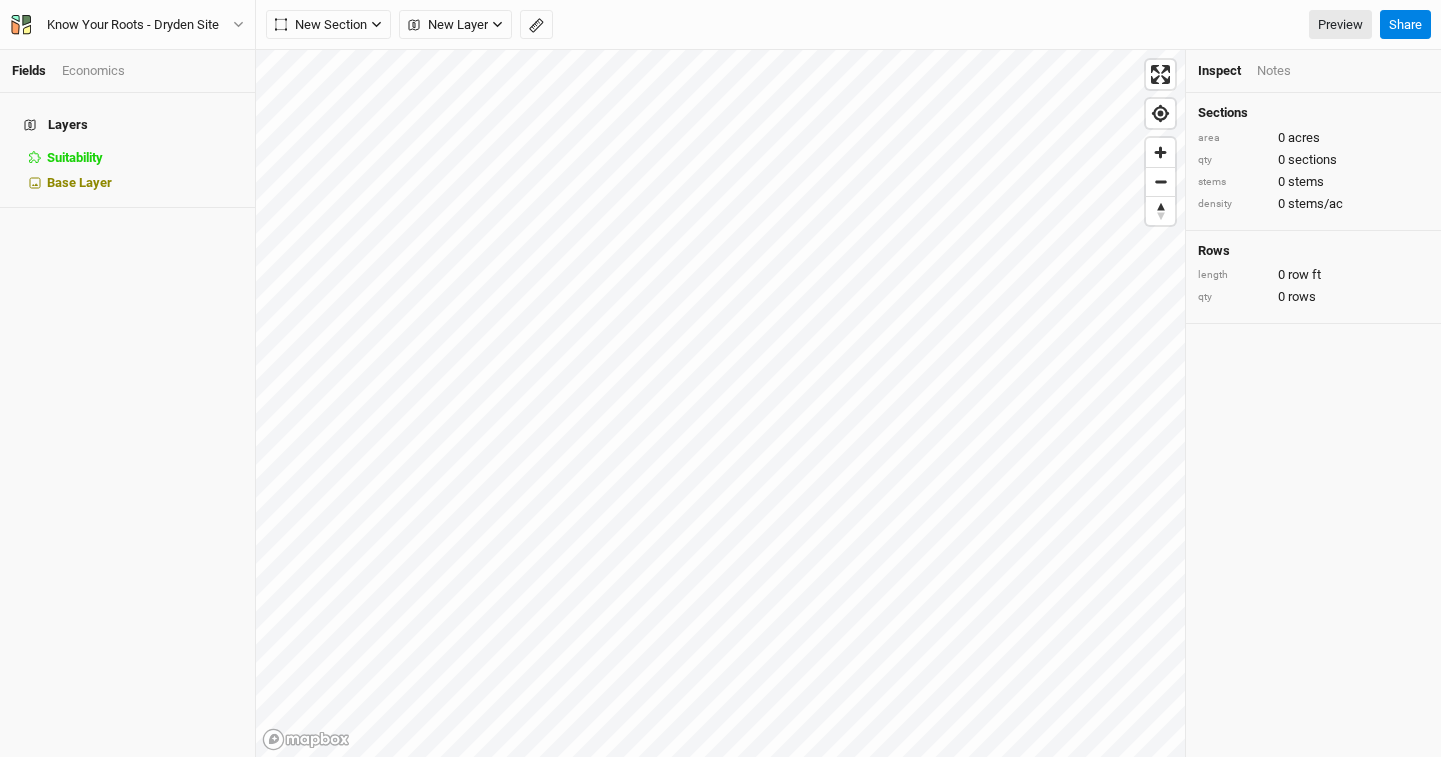 scroll, scrollTop: 0, scrollLeft: 0, axis: both 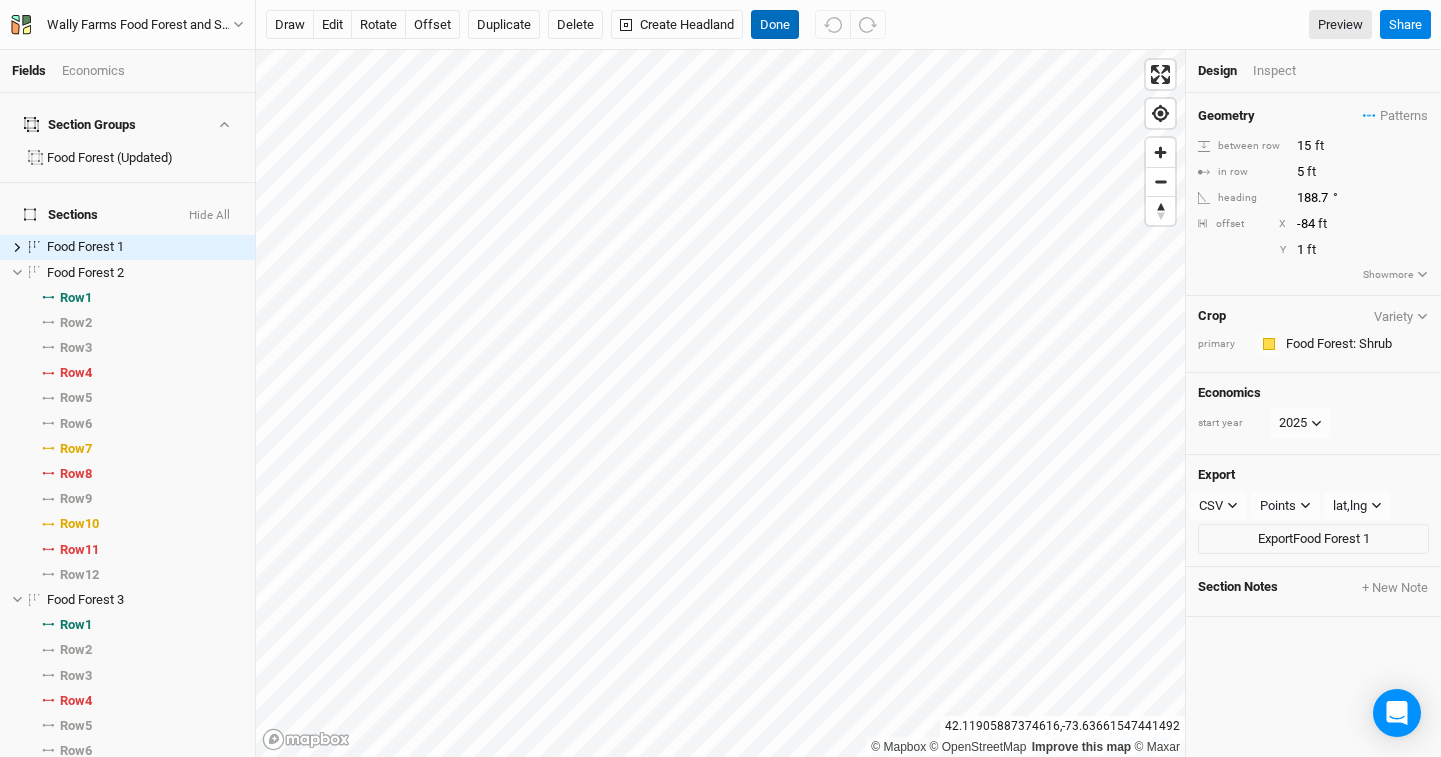 click on "Done" at bounding box center [775, 25] 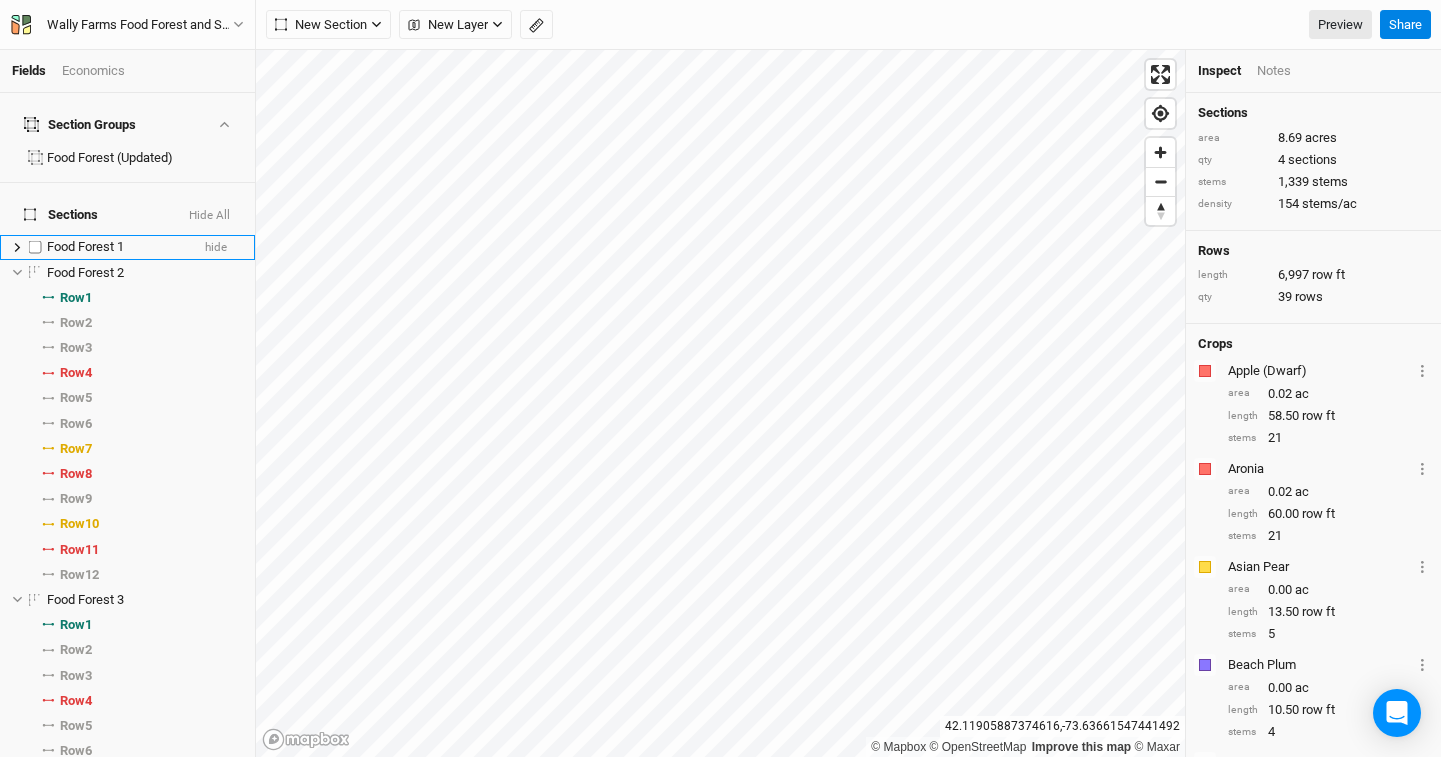 click at bounding box center [35, 247] 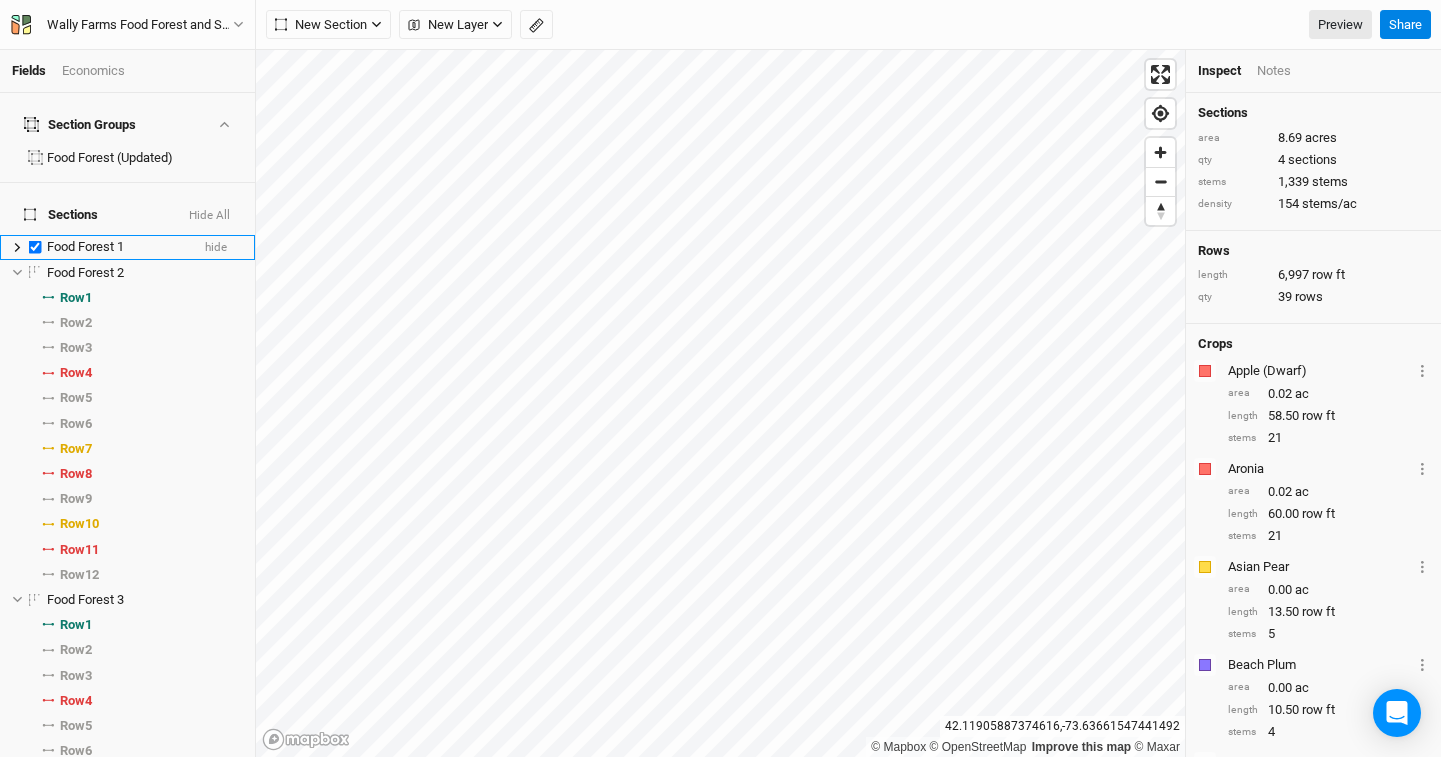 checkbox on "true" 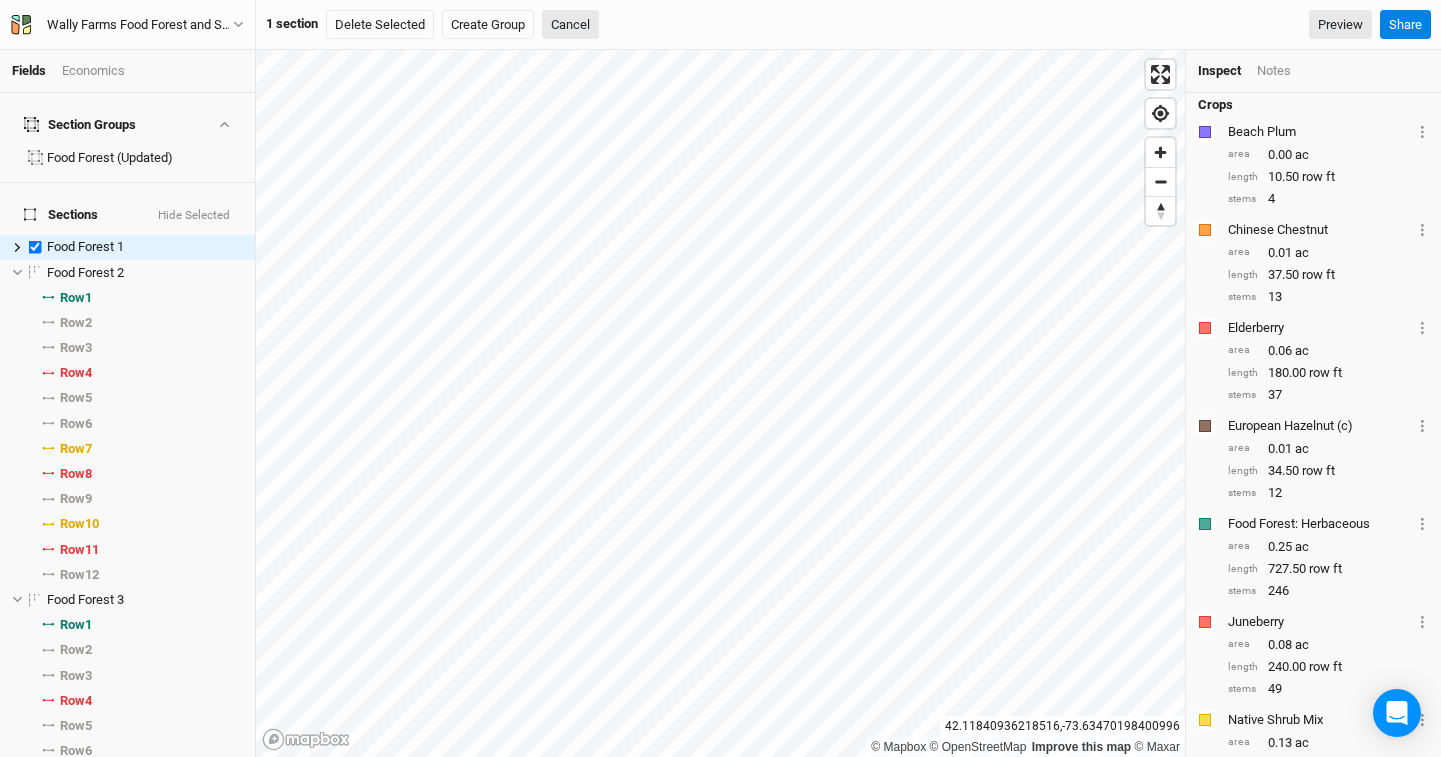 scroll, scrollTop: 326, scrollLeft: 0, axis: vertical 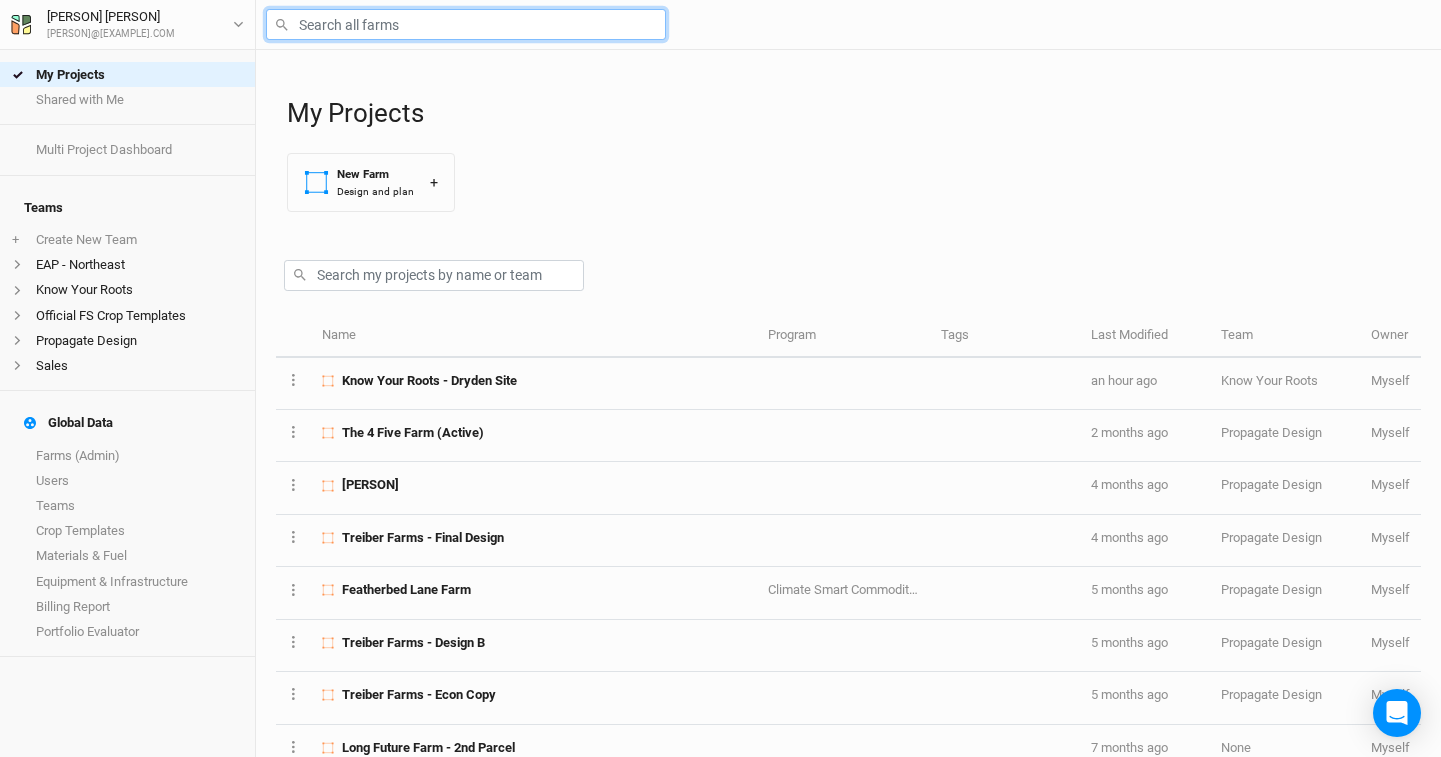 click at bounding box center [466, 24] 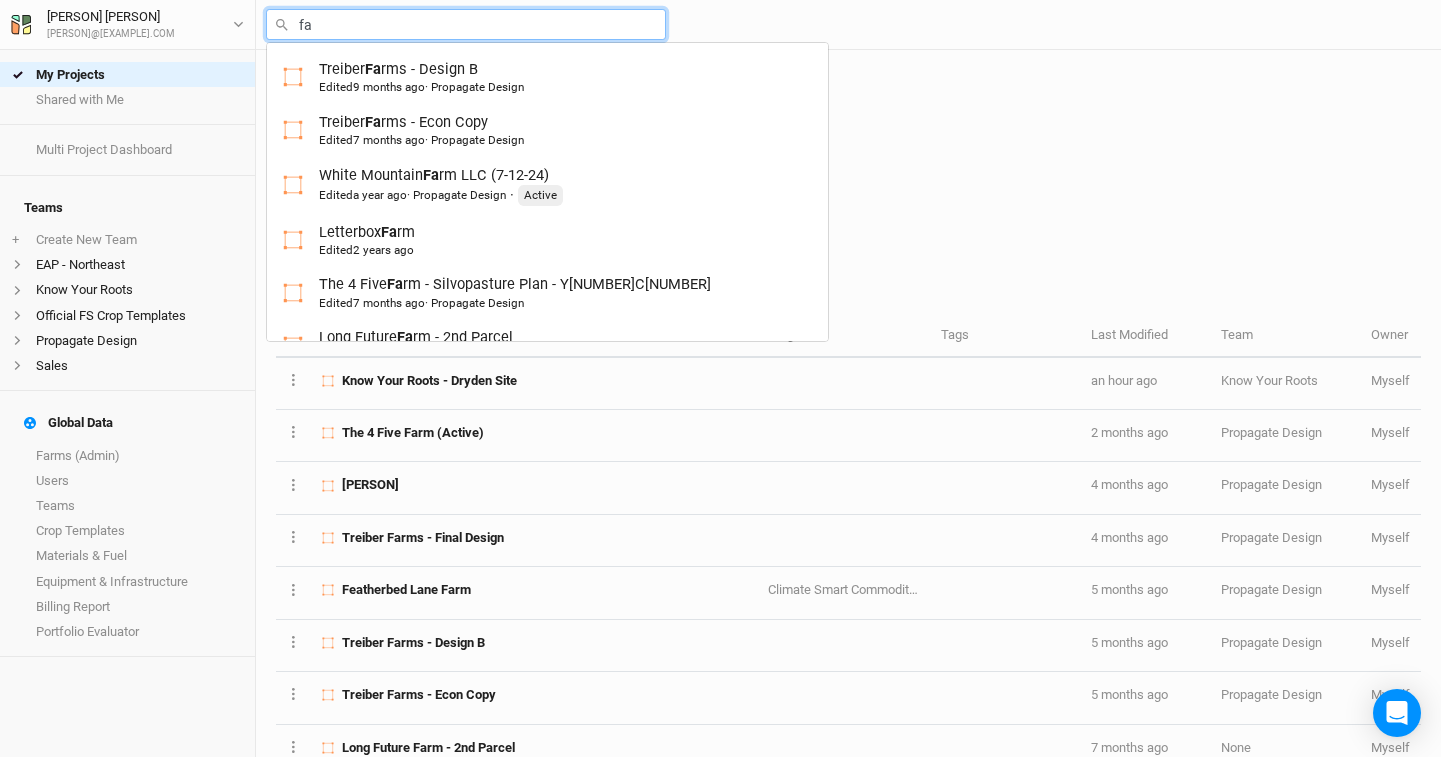 type on "far" 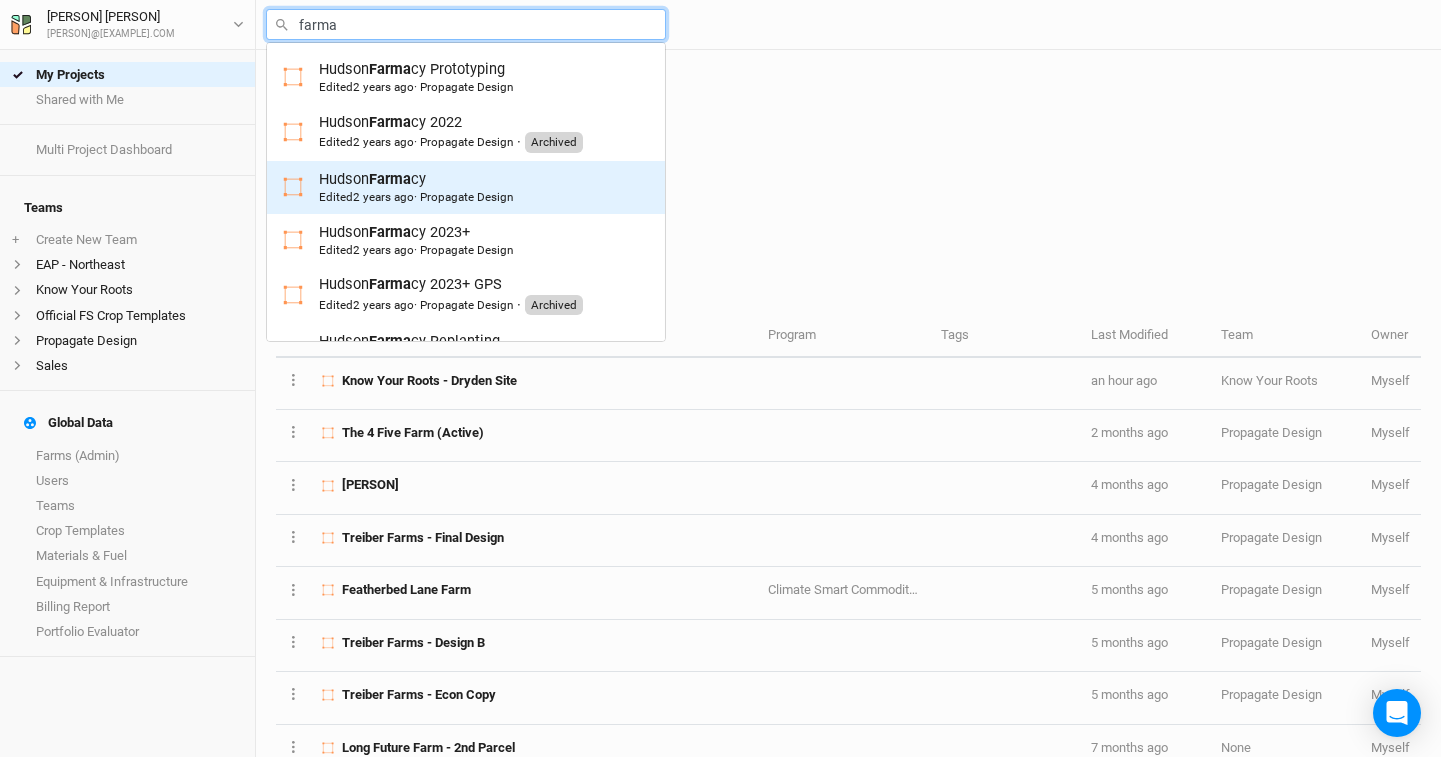 click on "Hudson  Farma cy Edited  2 years ago  · Propagate Design" at bounding box center (416, 187) 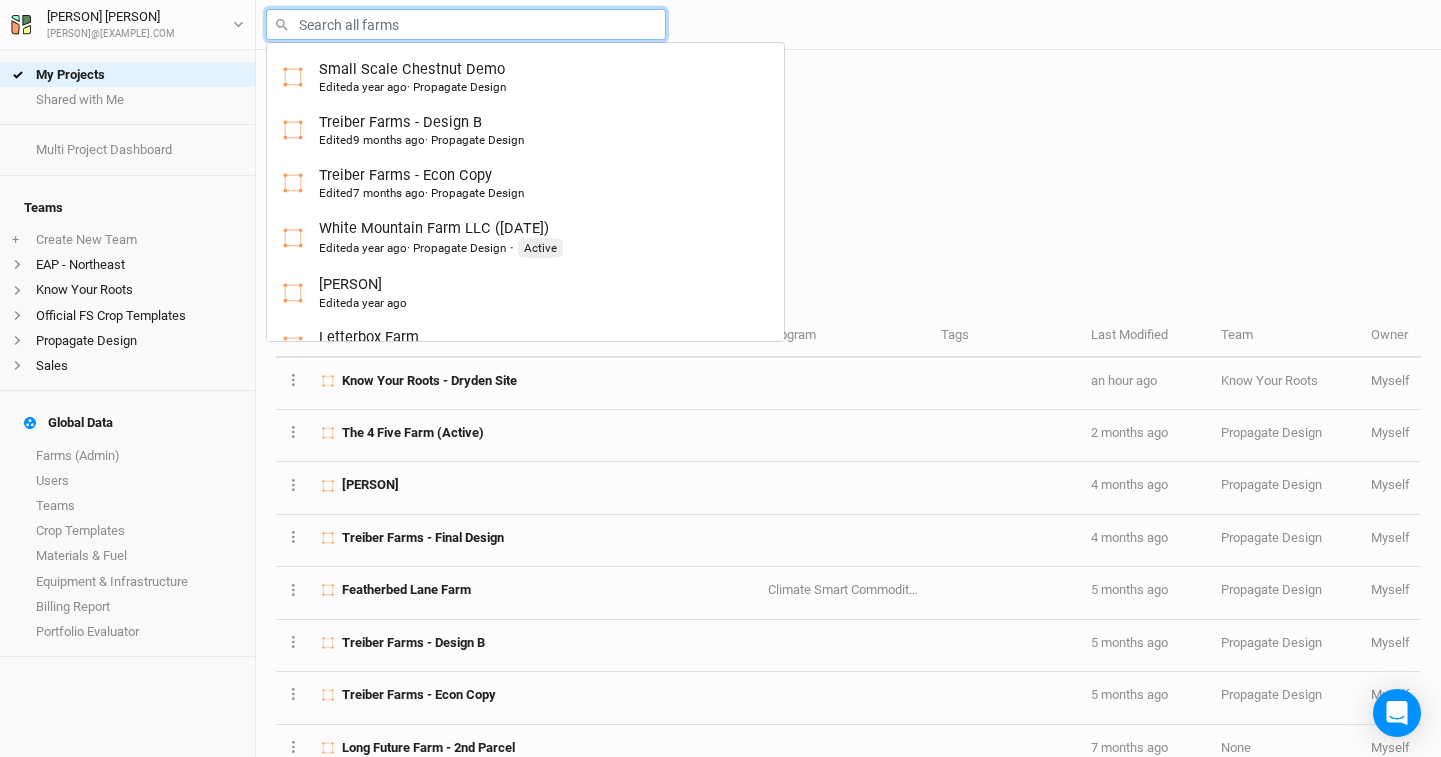 click at bounding box center (466, 24) 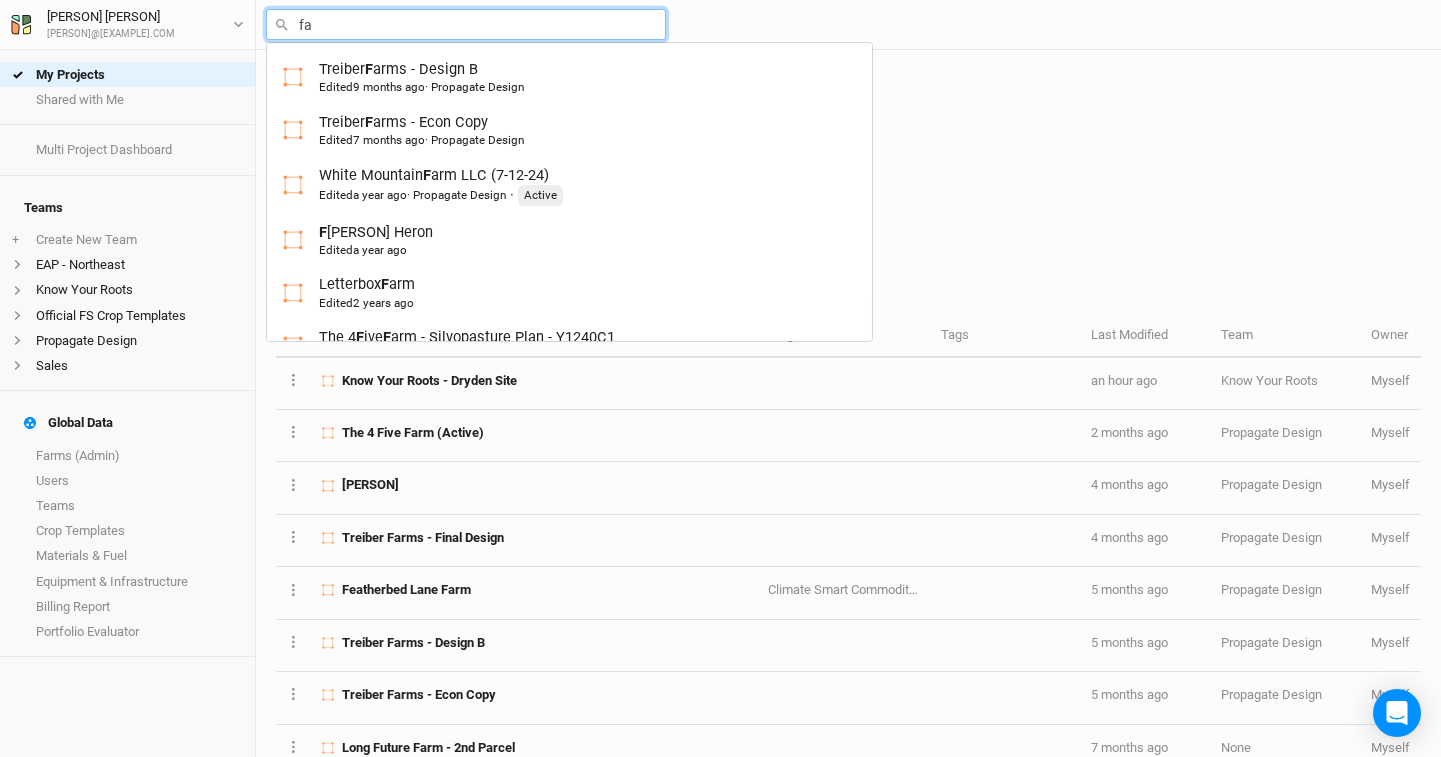type on "far" 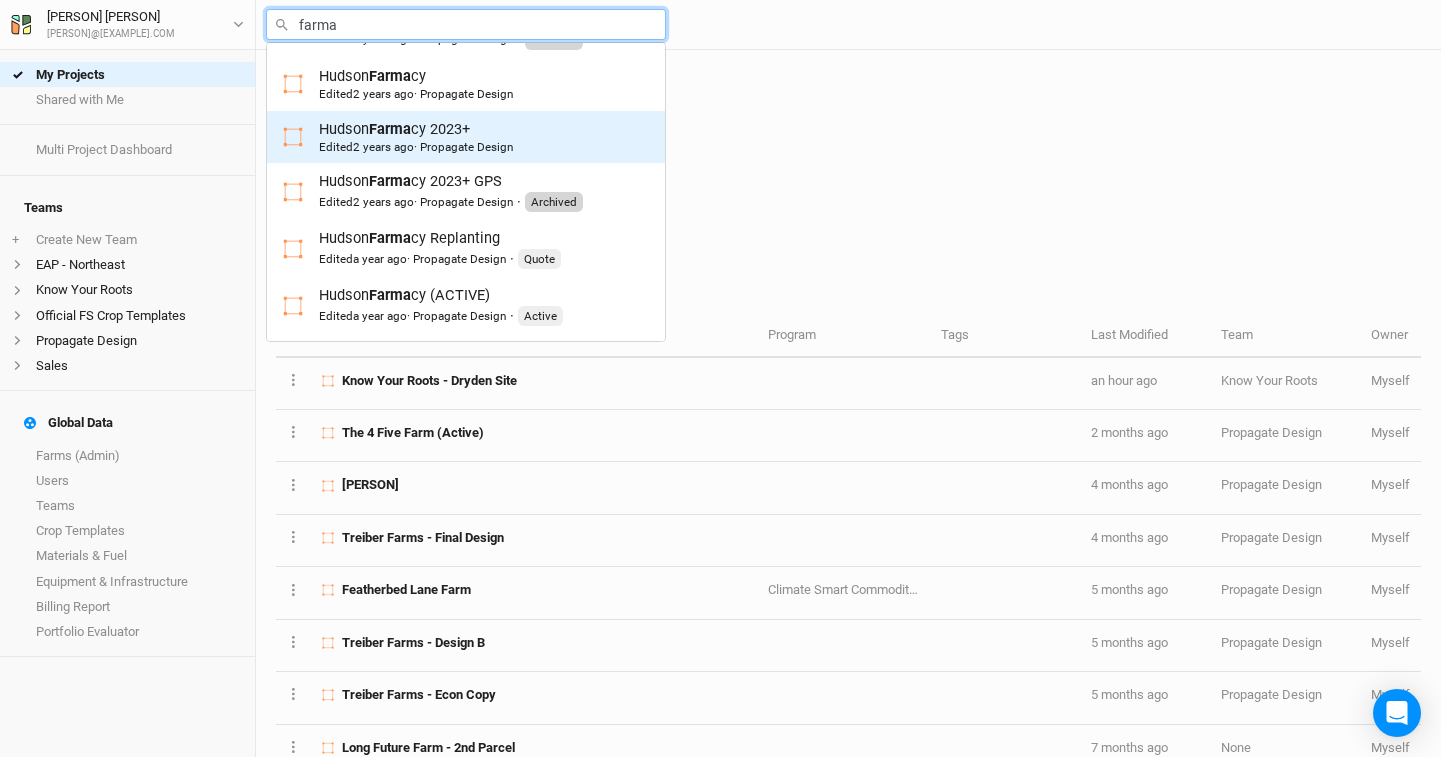 scroll, scrollTop: 104, scrollLeft: 0, axis: vertical 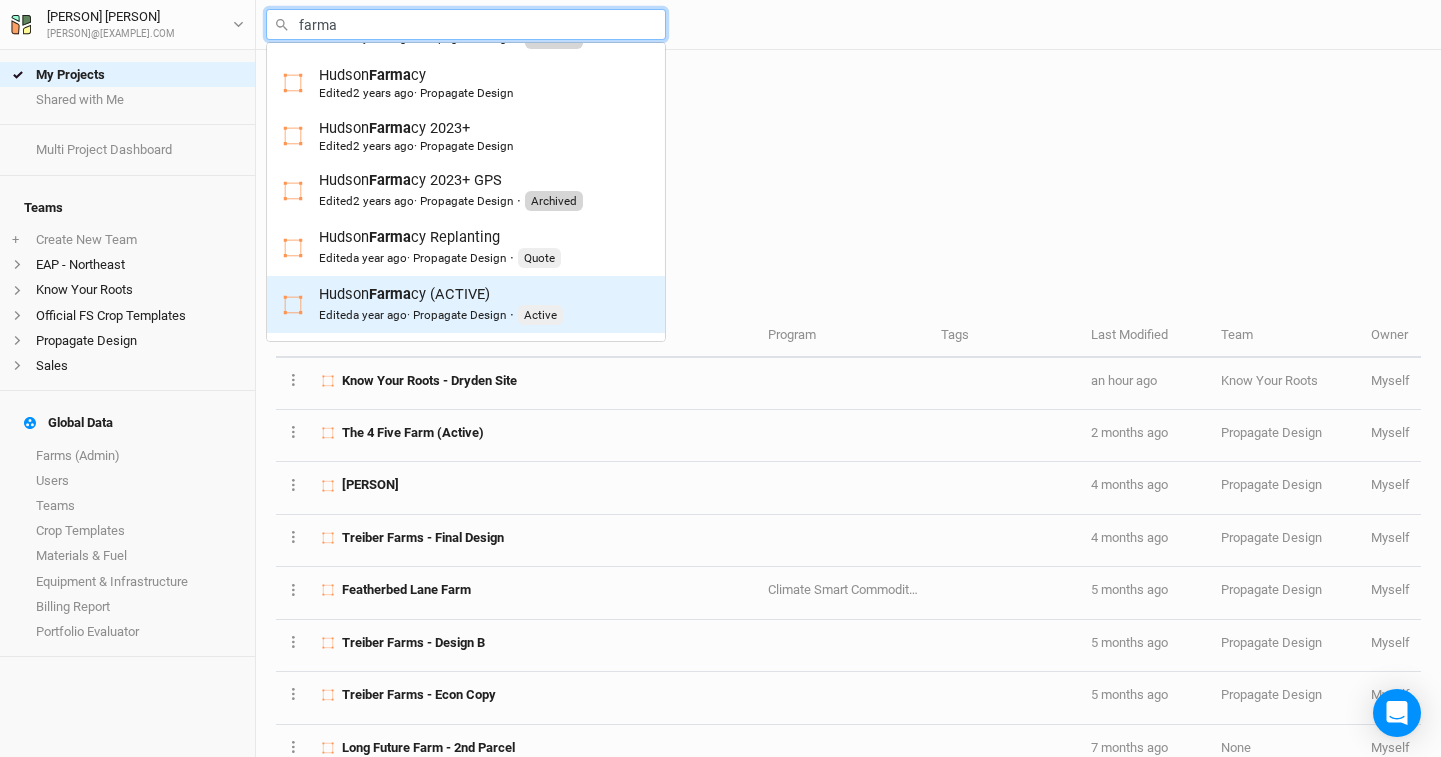 click on "Farma" at bounding box center (390, 294) 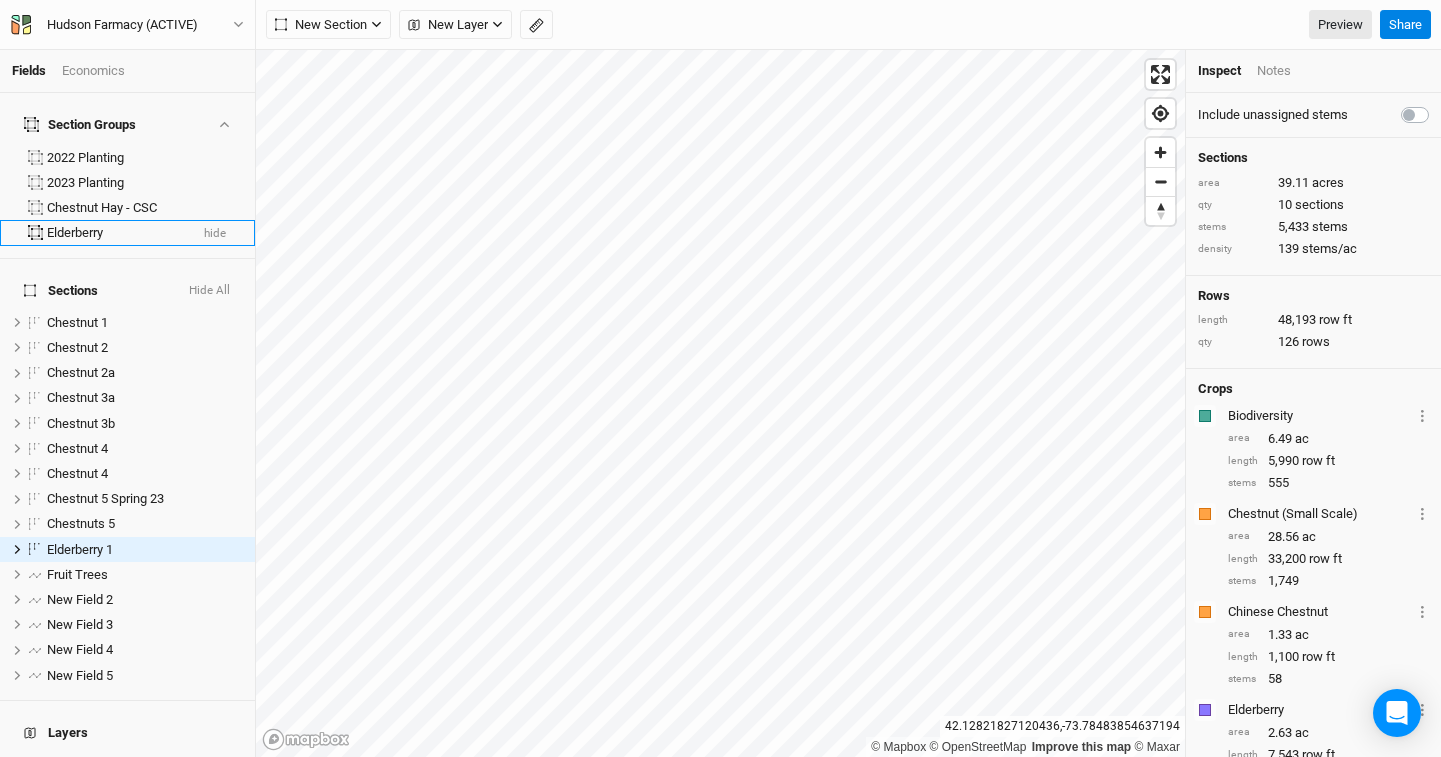 click on "Elderberry" at bounding box center (117, 233) 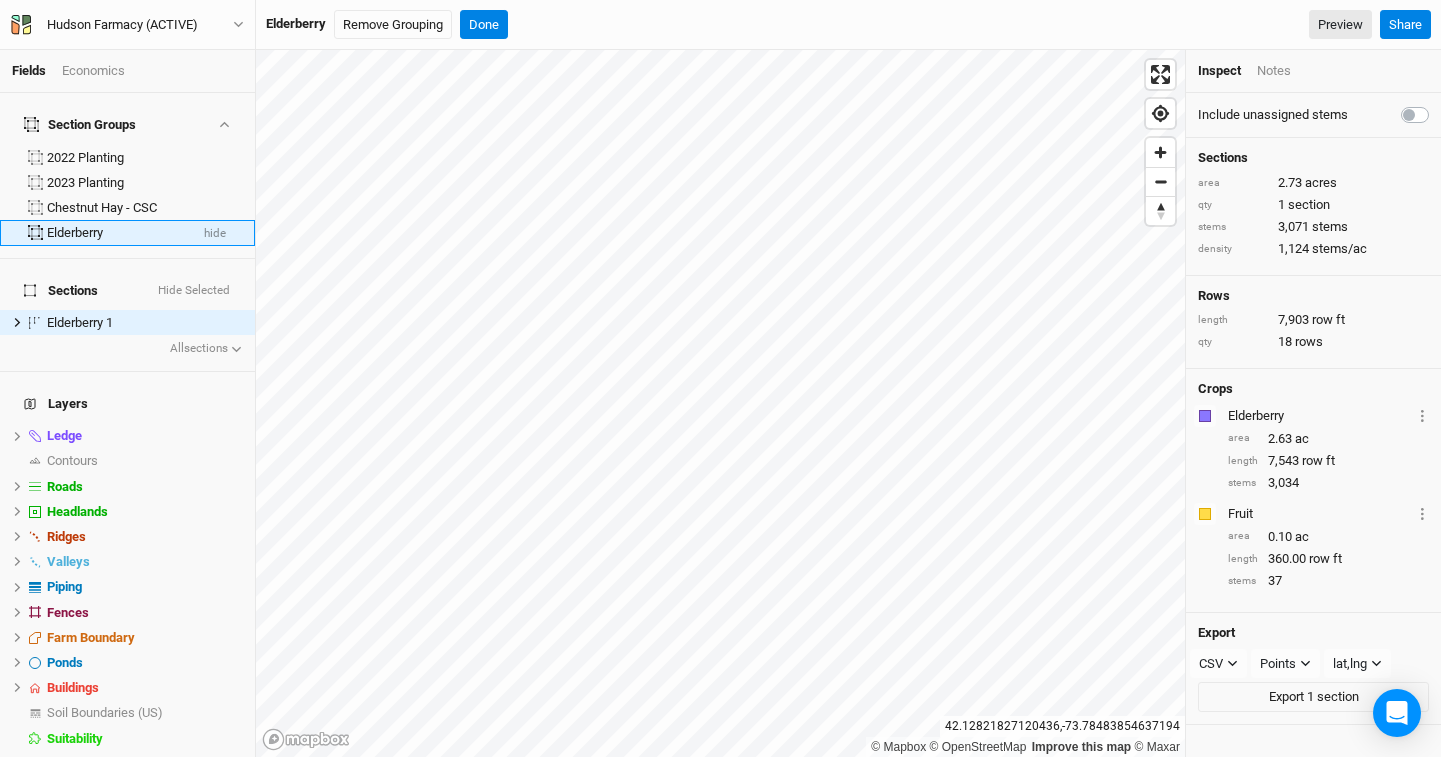 scroll, scrollTop: 0, scrollLeft: 0, axis: both 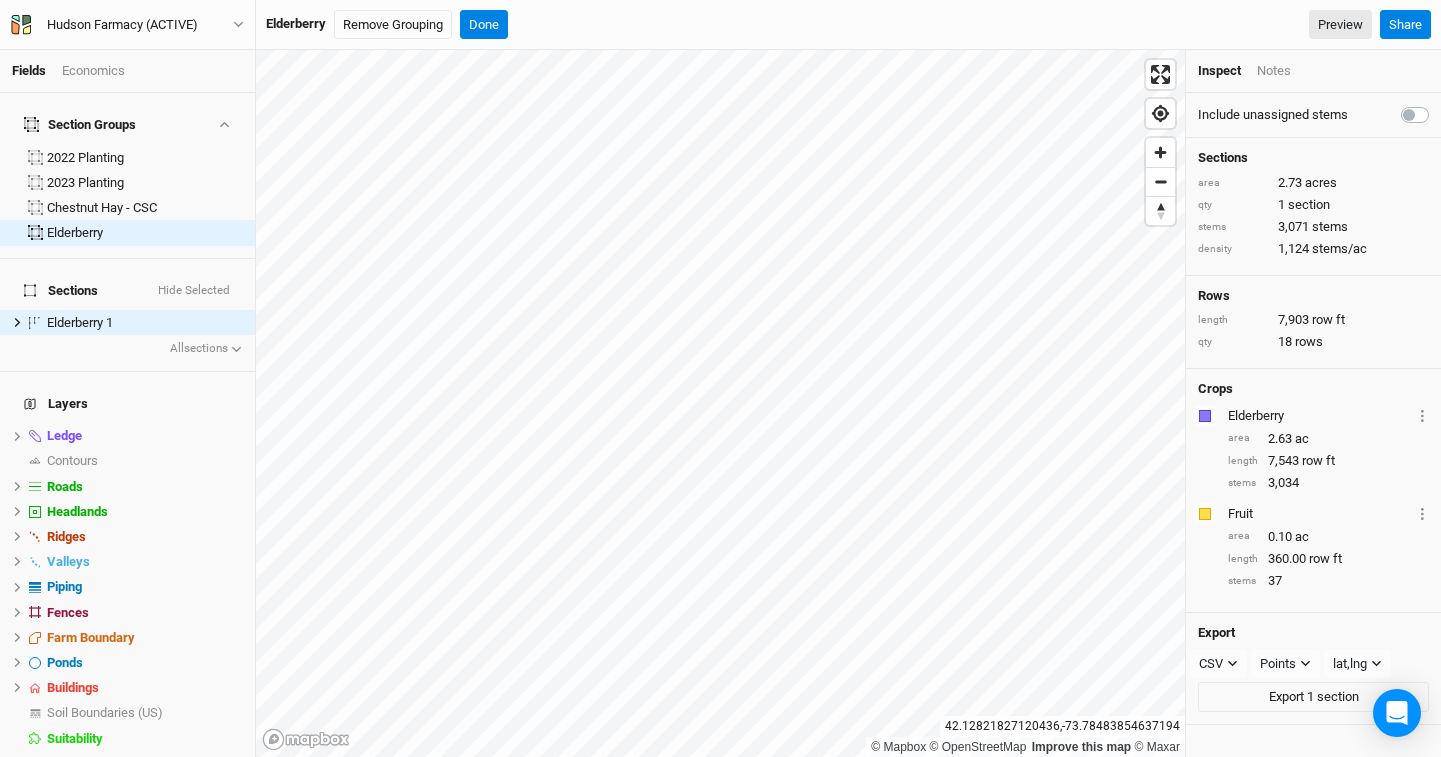 click on "Economics" at bounding box center (93, 71) 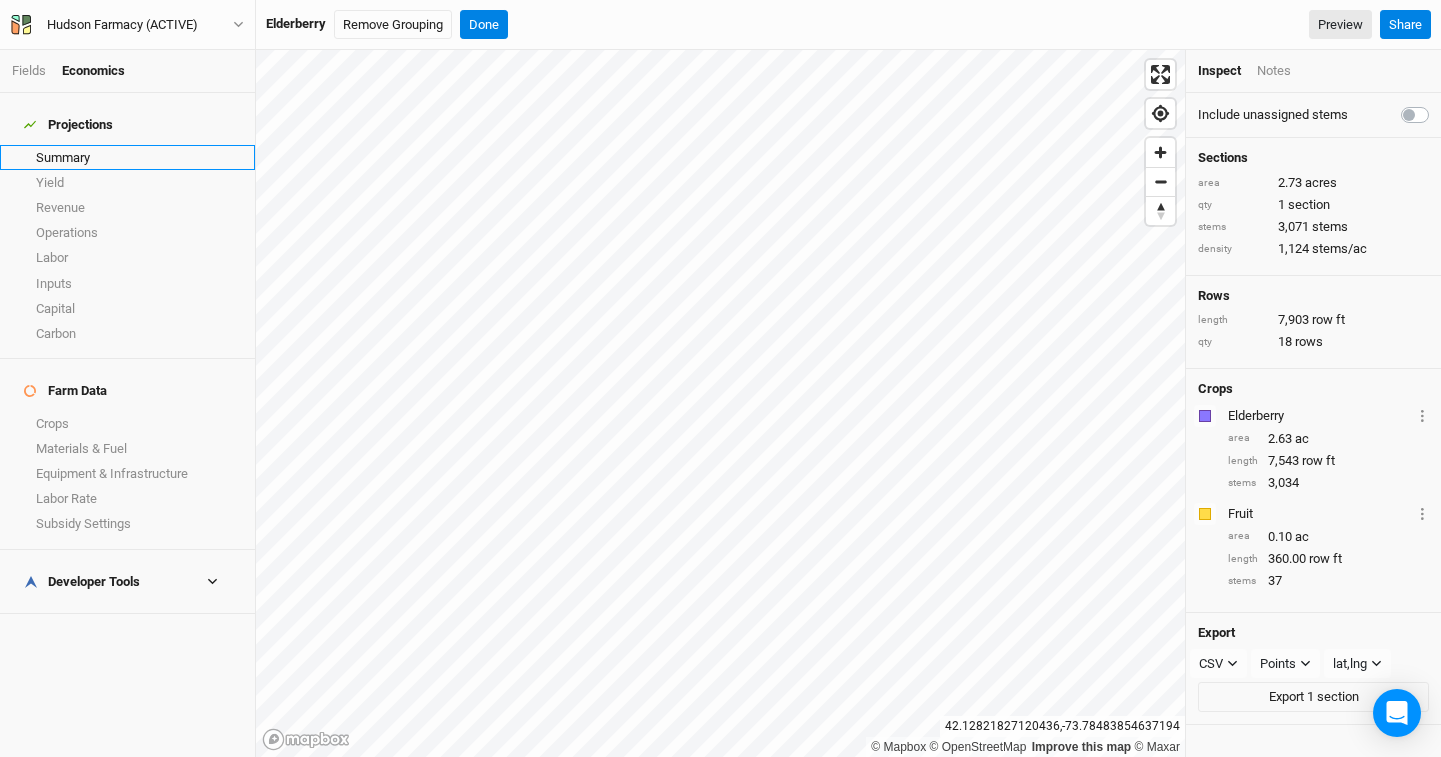 click on "Summary" at bounding box center (127, 157) 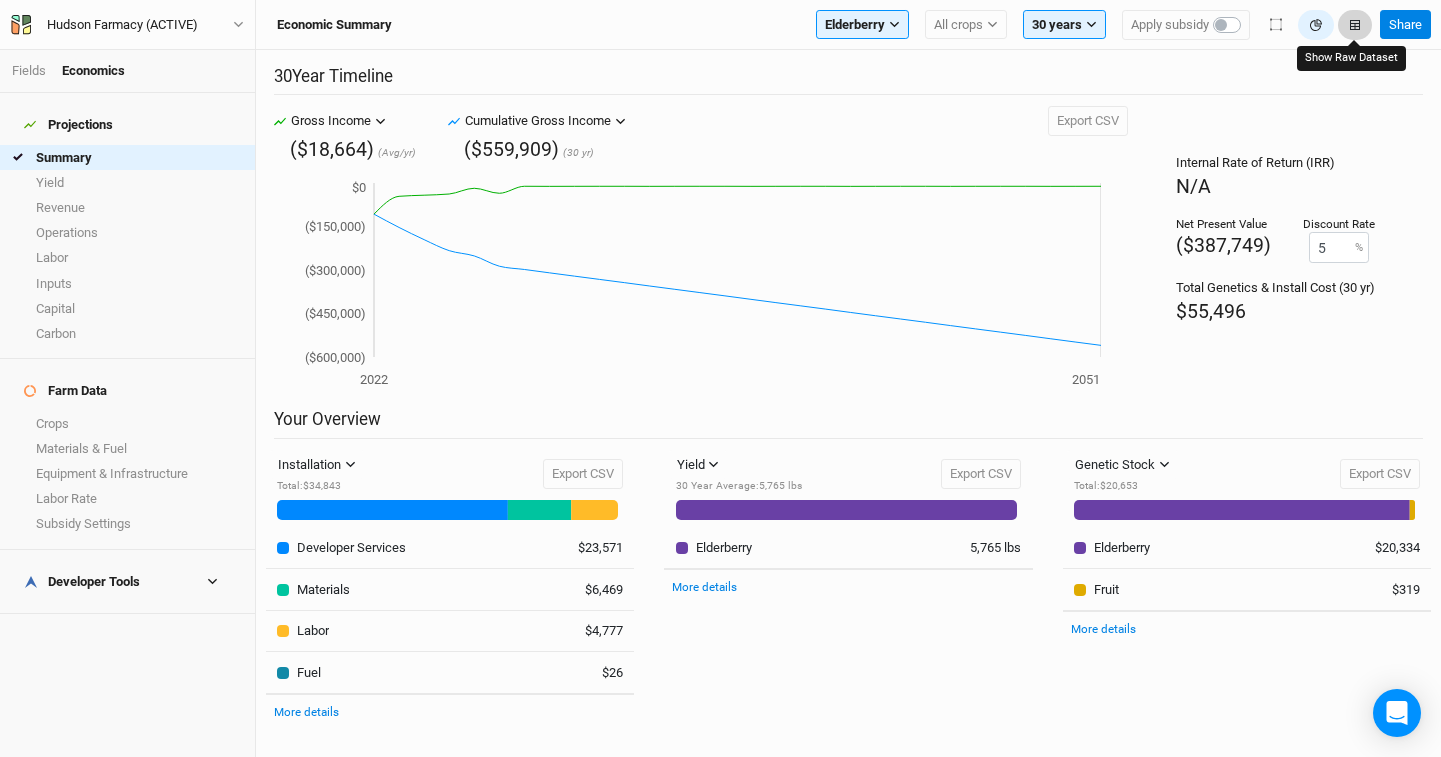 click at bounding box center (1355, 25) 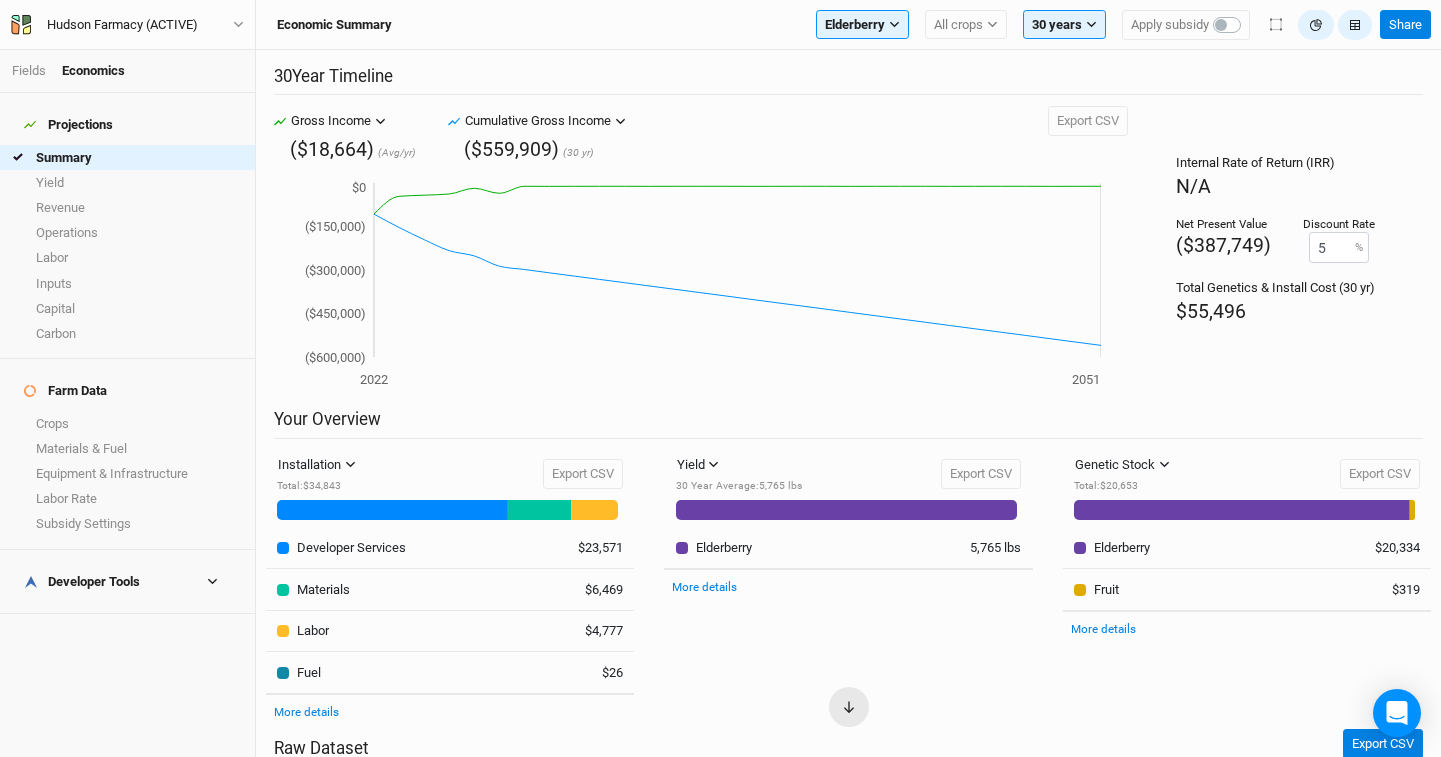 scroll, scrollTop: 1101, scrollLeft: 0, axis: vertical 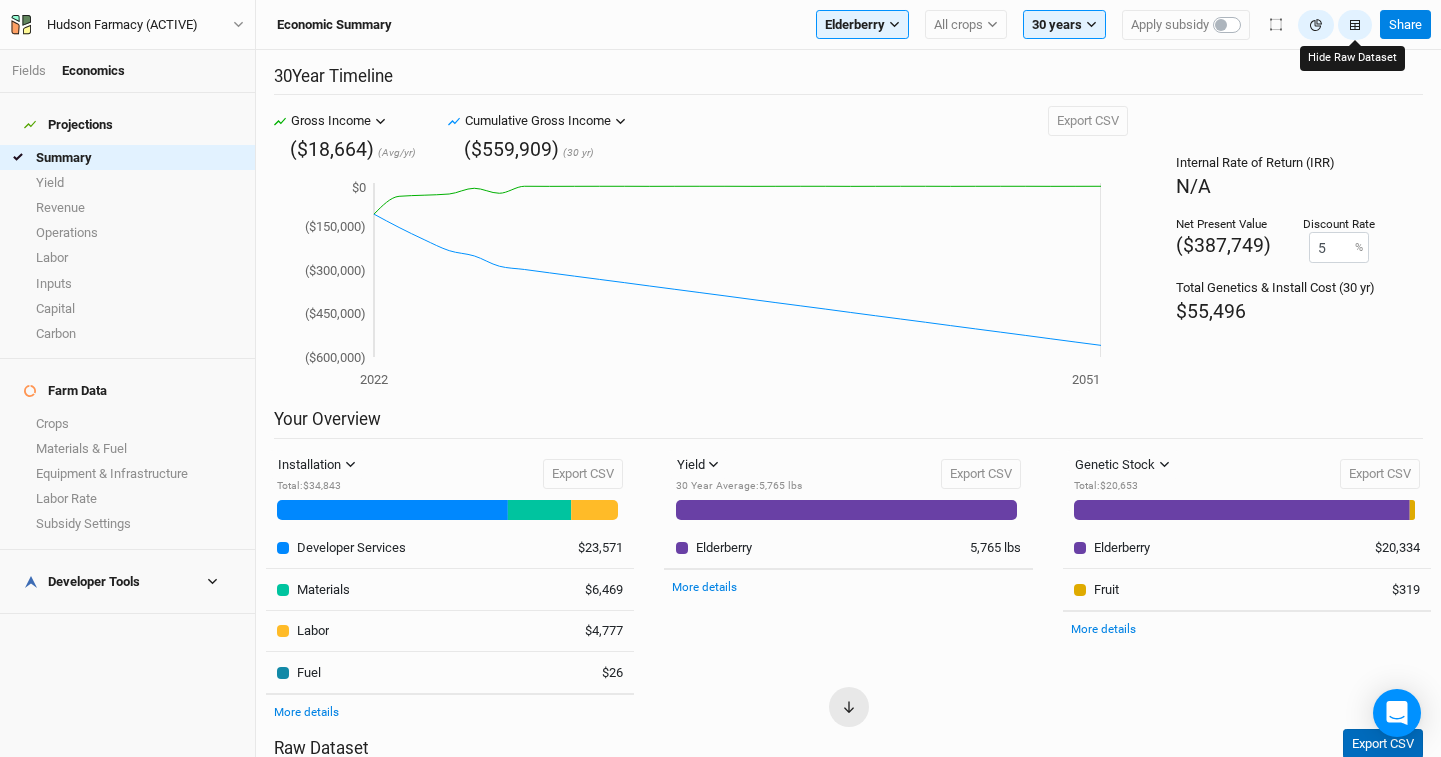 click on "Export CSV" at bounding box center (1383, 744) 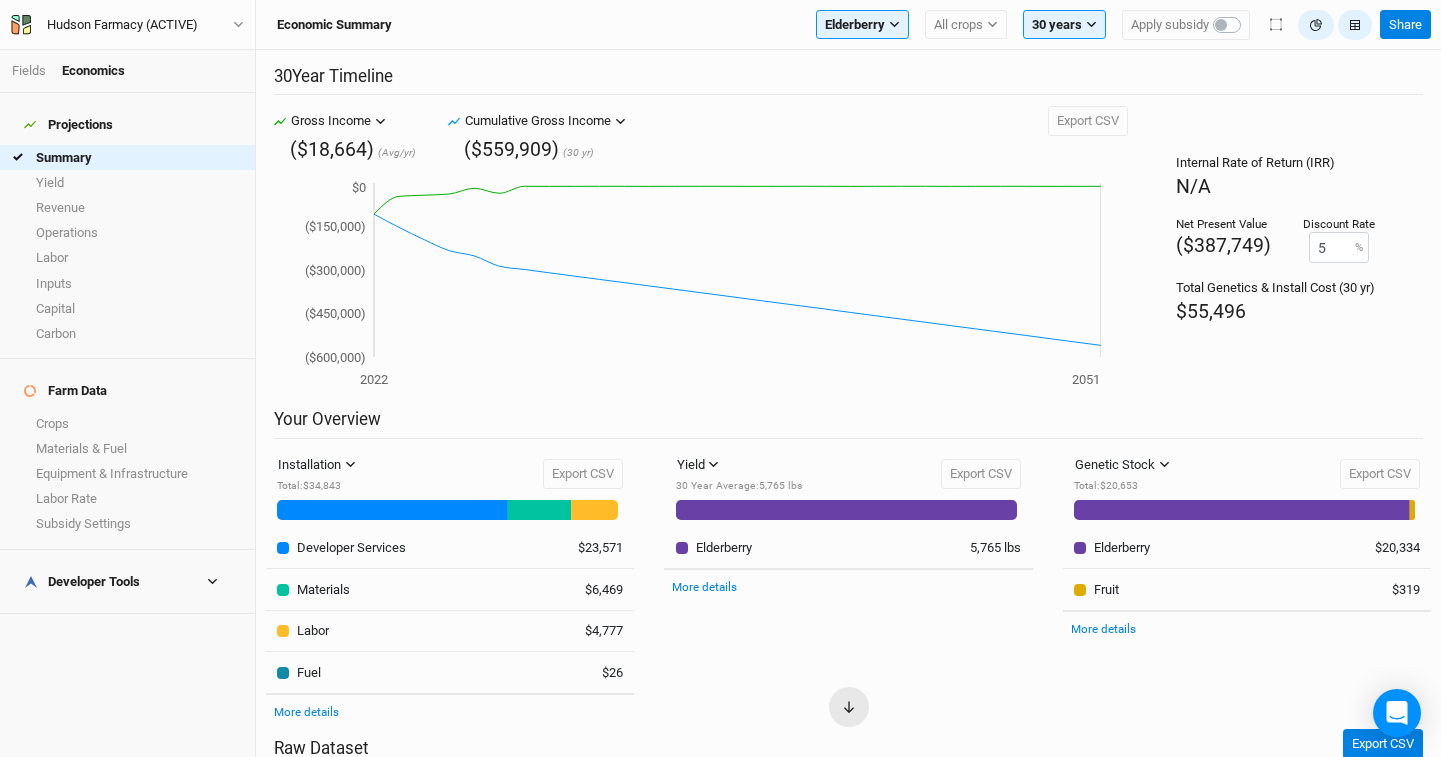 click on "[NUMBER] Year Timeline Gross Income Gross Income Cumulative Gross Income Revenue CapEx OpEx ([CURRENCY]) (Avg/yr) Cumulative Gross Income Gross Income Cumulative Gross Income Revenue CapEx OpEx ([CURRENCY]) ([NUMBER] yr) Export CSV [YEAR] [YEAR] ([CURRENCY]) ([CURRENCY]) ([CURRENCY]) ([CURRENCY]) [CURRENCY] [YEAR] Internal Rate of Return (IRR) N/A Net Present Value ([CURRENCY]) Discount Rate [NUMBER] % Total Genetics & Install Cost ([NUMBER] yr) [CURRENCY]" at bounding box center (848, 237) 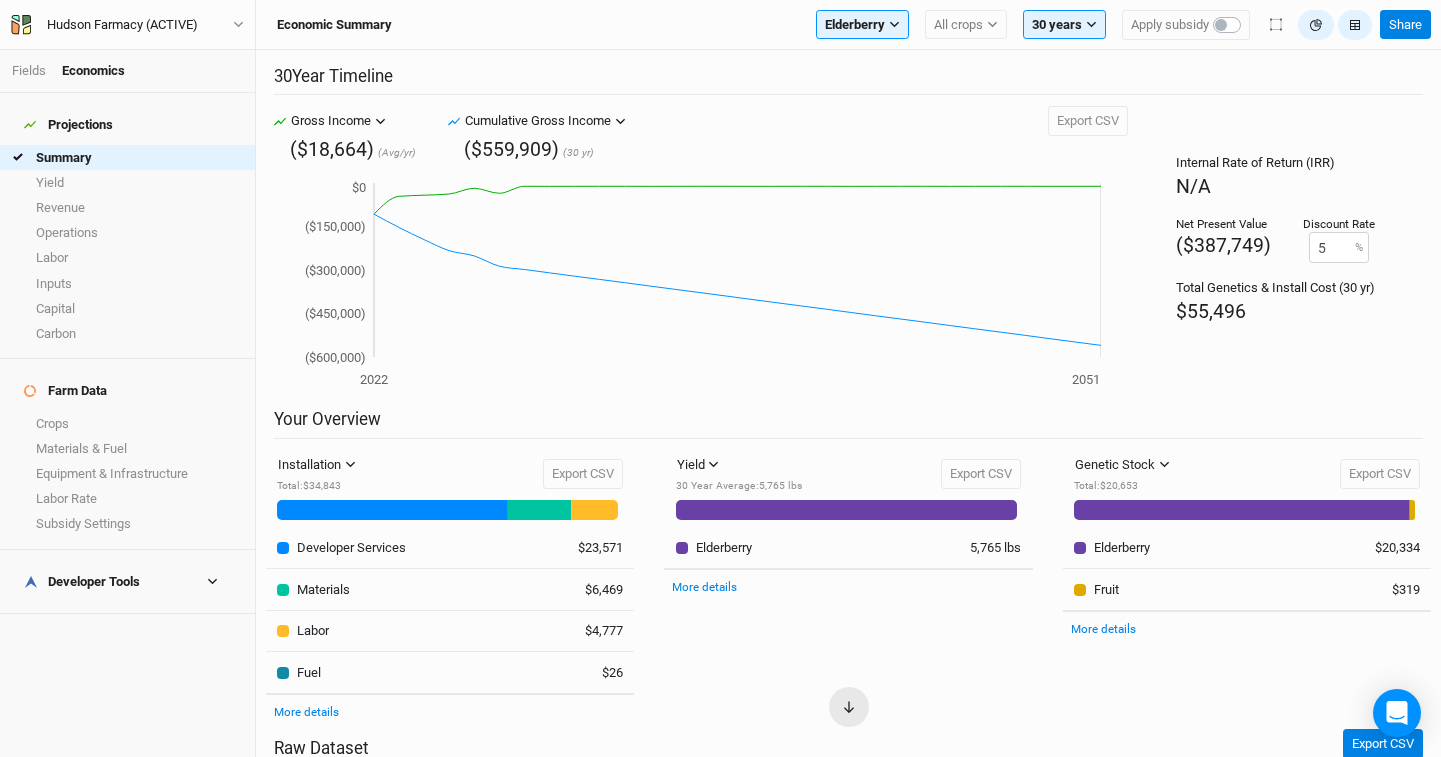 scroll, scrollTop: 0, scrollLeft: 0, axis: both 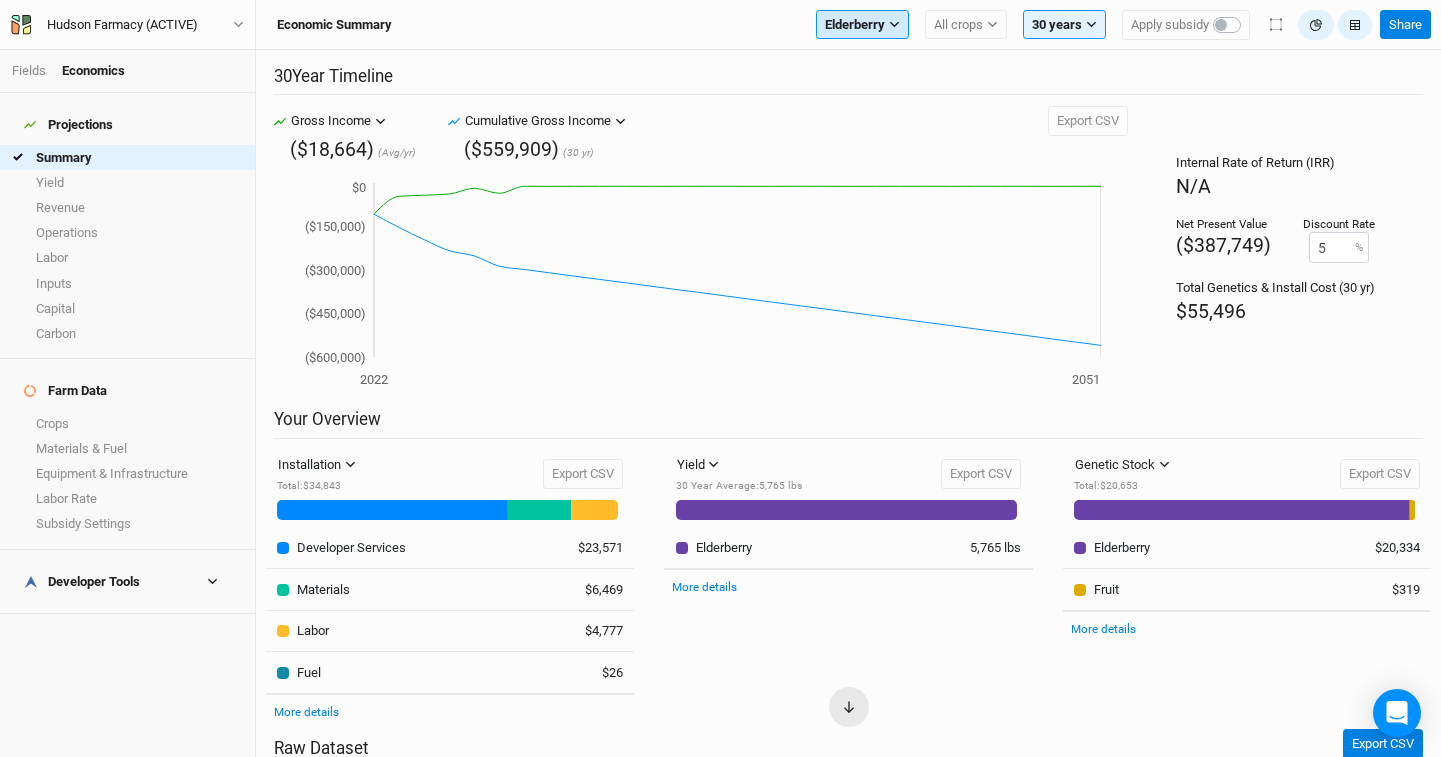 click on "Elderberry" at bounding box center [855, 25] 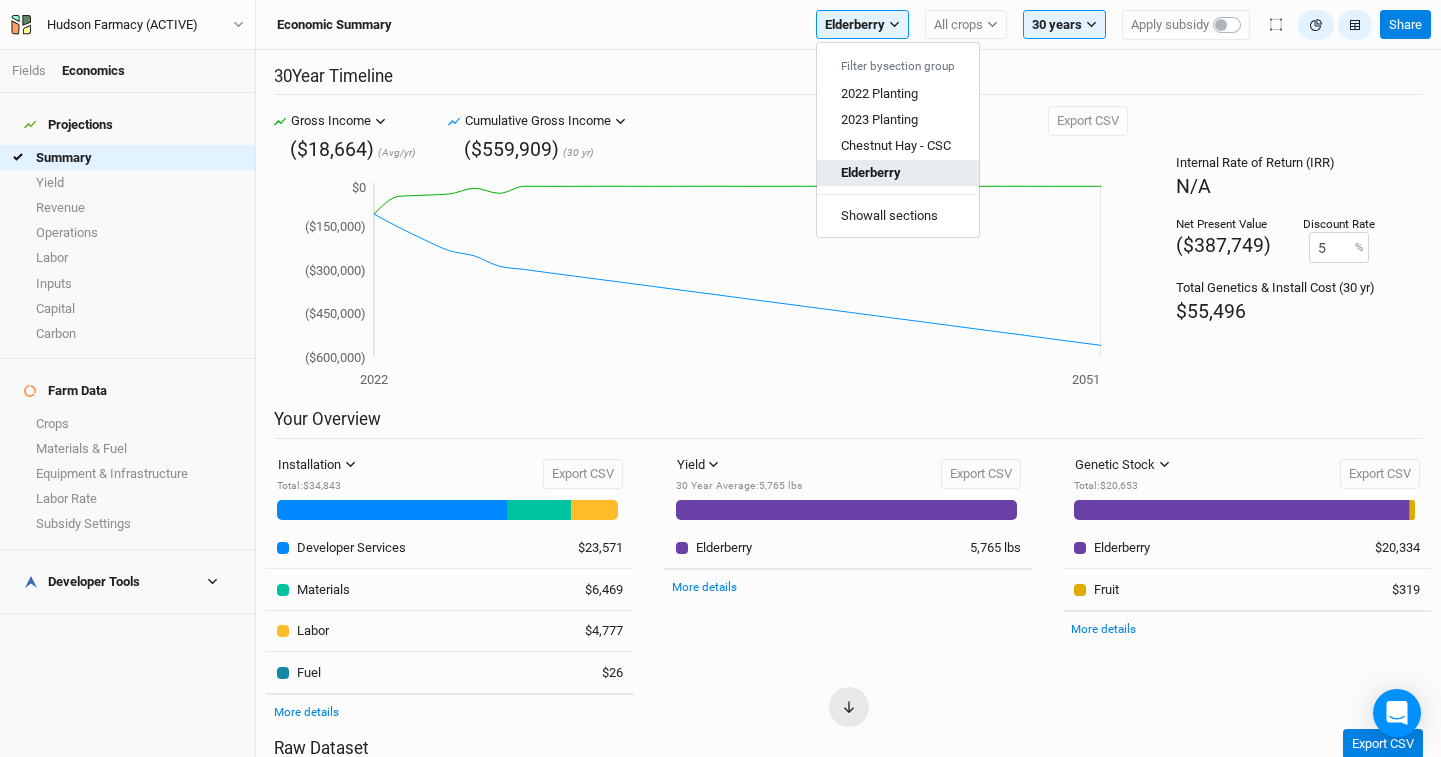 click on "Elderberry" at bounding box center [871, 171] 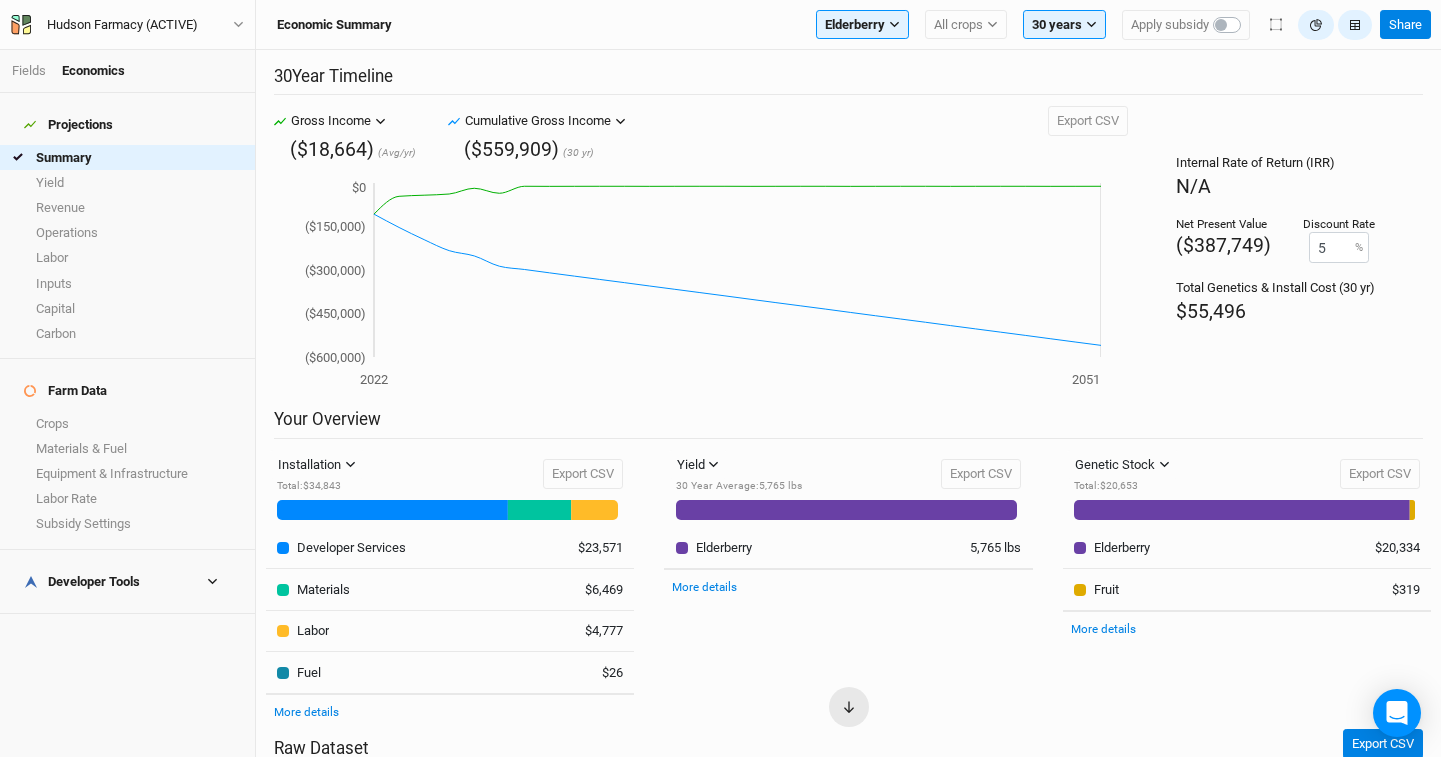 scroll, scrollTop: 0, scrollLeft: 0, axis: both 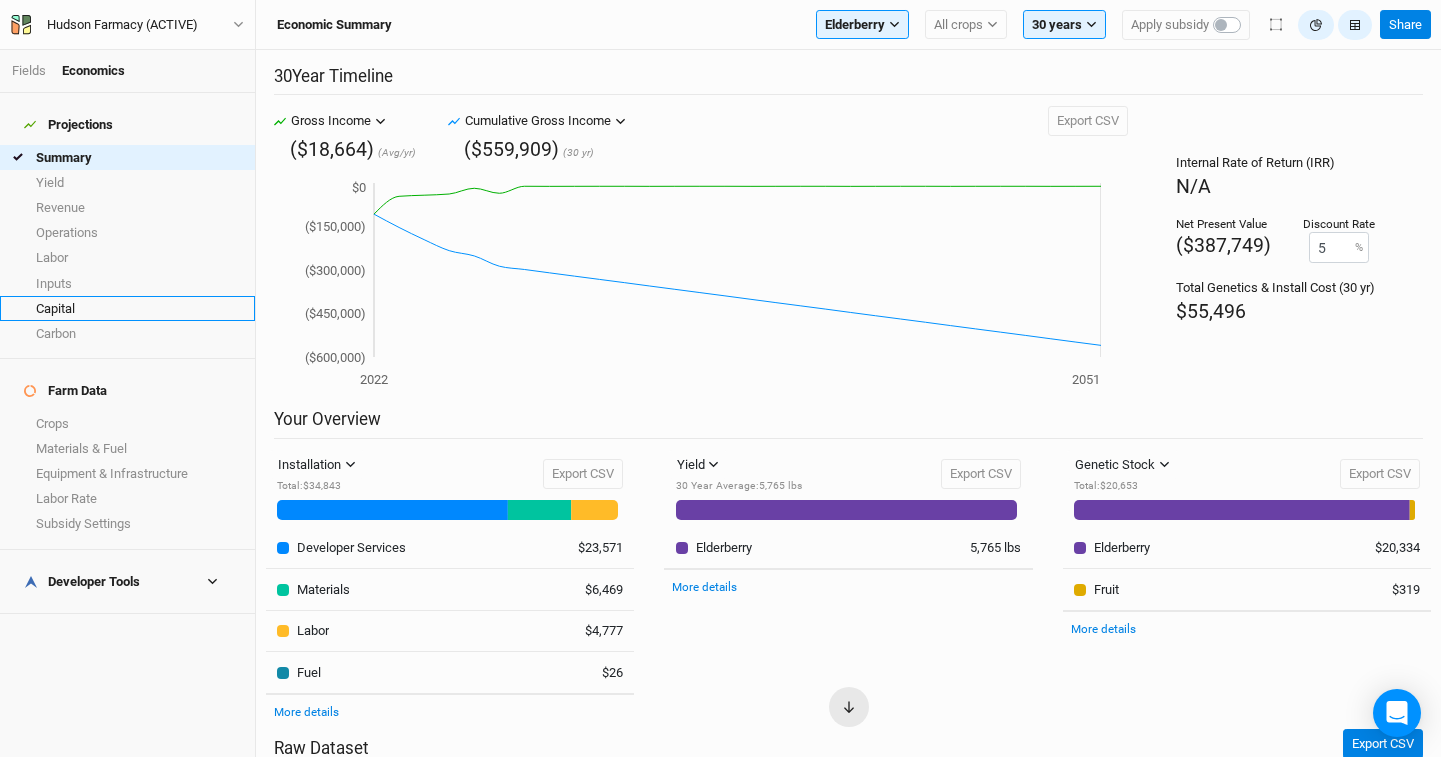 click on "Capital" at bounding box center [127, 308] 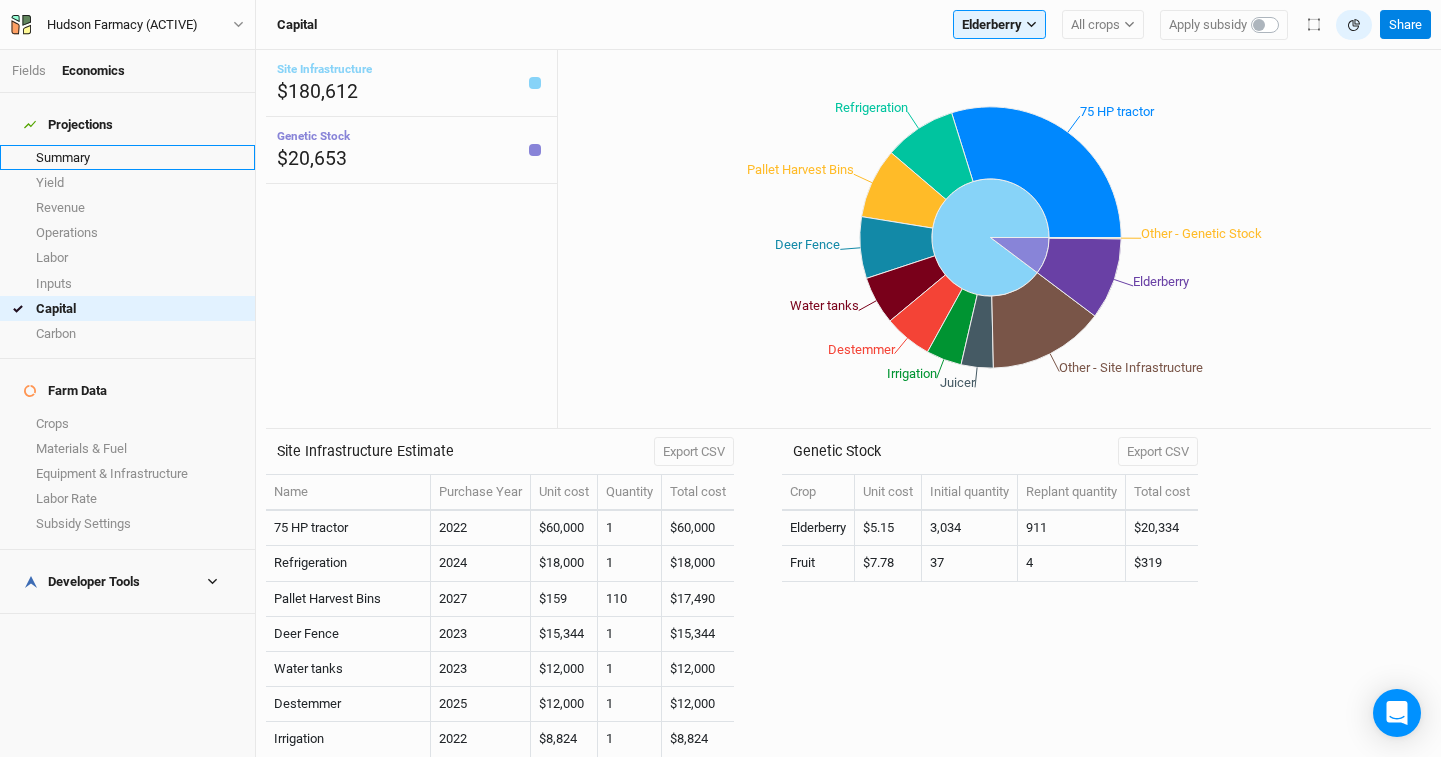 click on "Summary" at bounding box center (127, 157) 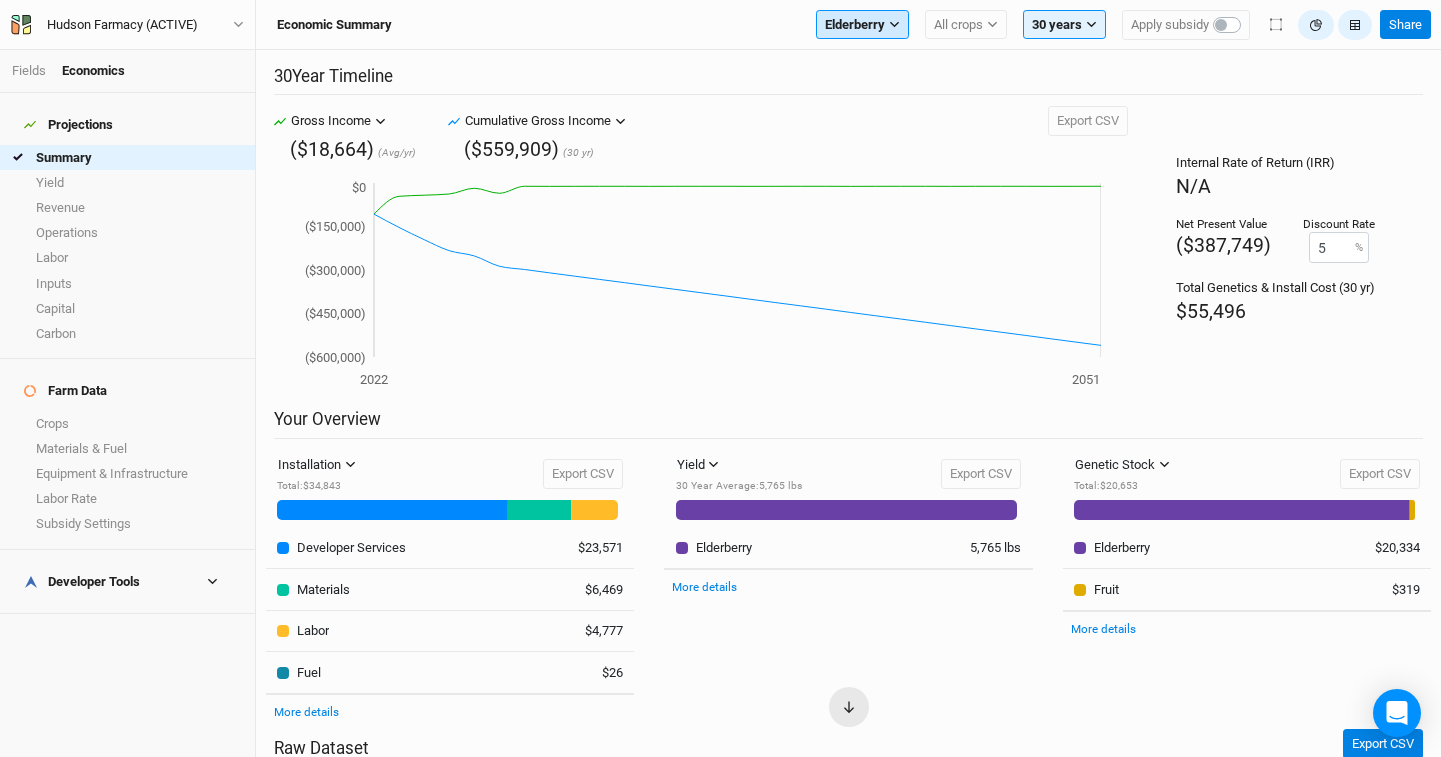 click on "Elderberry" at bounding box center [855, 25] 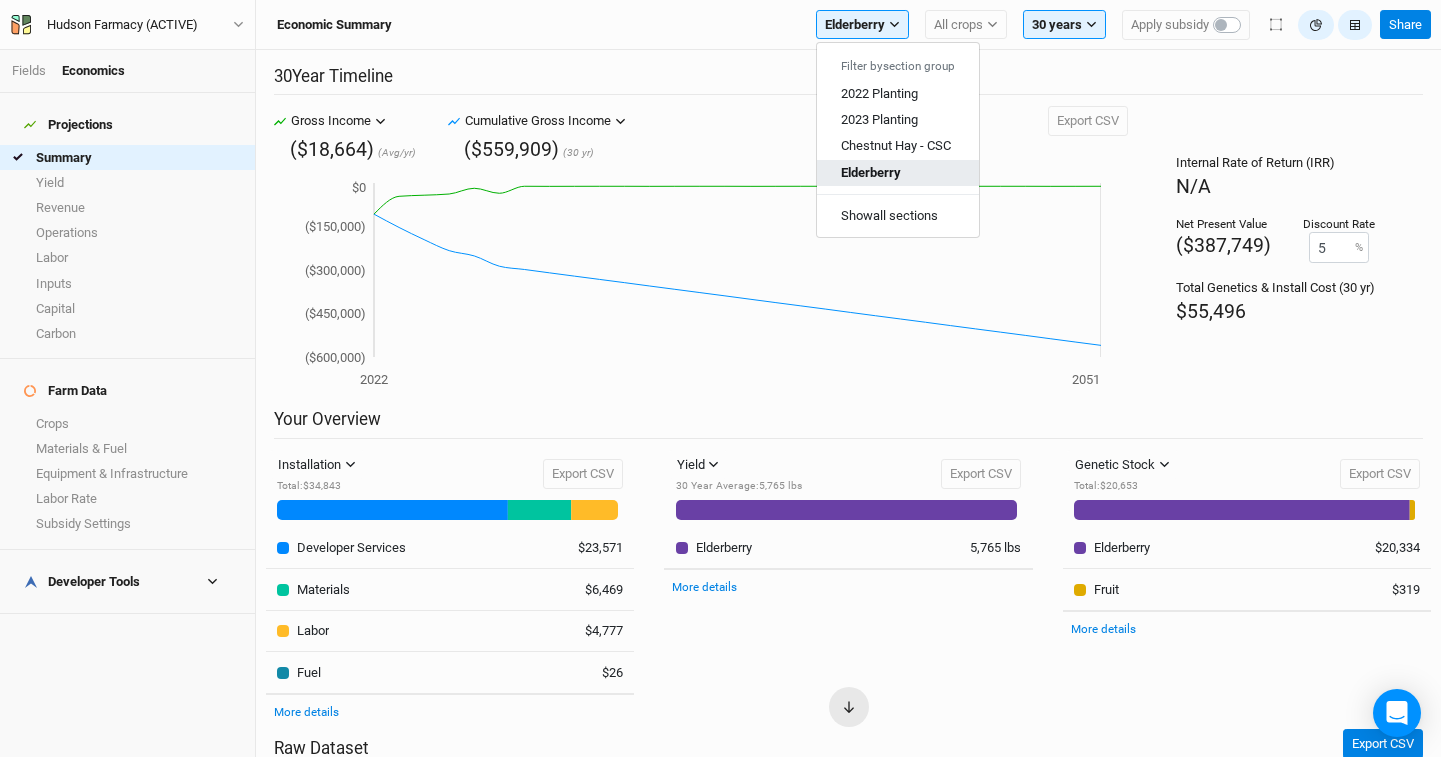 click on "Elderberry" at bounding box center (871, 171) 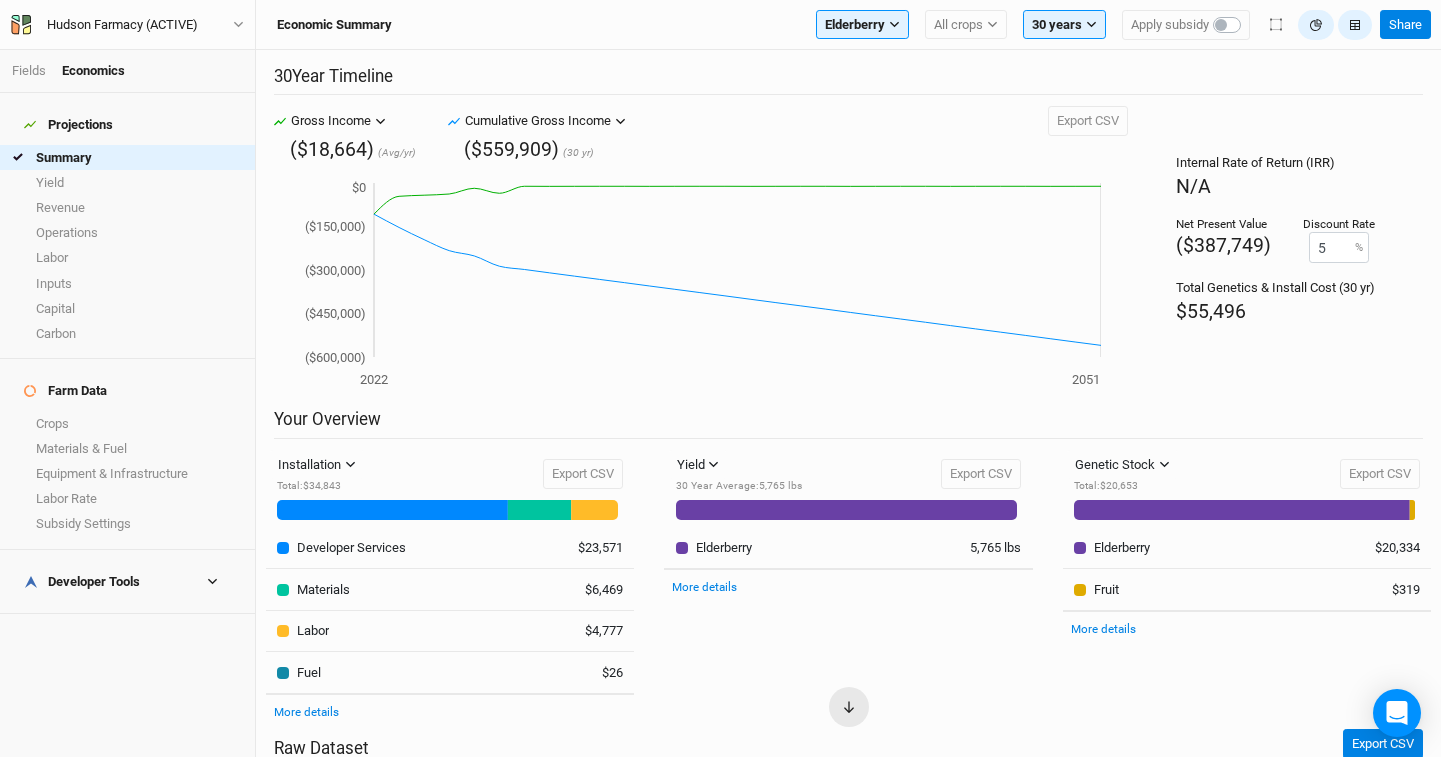 scroll, scrollTop: 27, scrollLeft: 0, axis: vertical 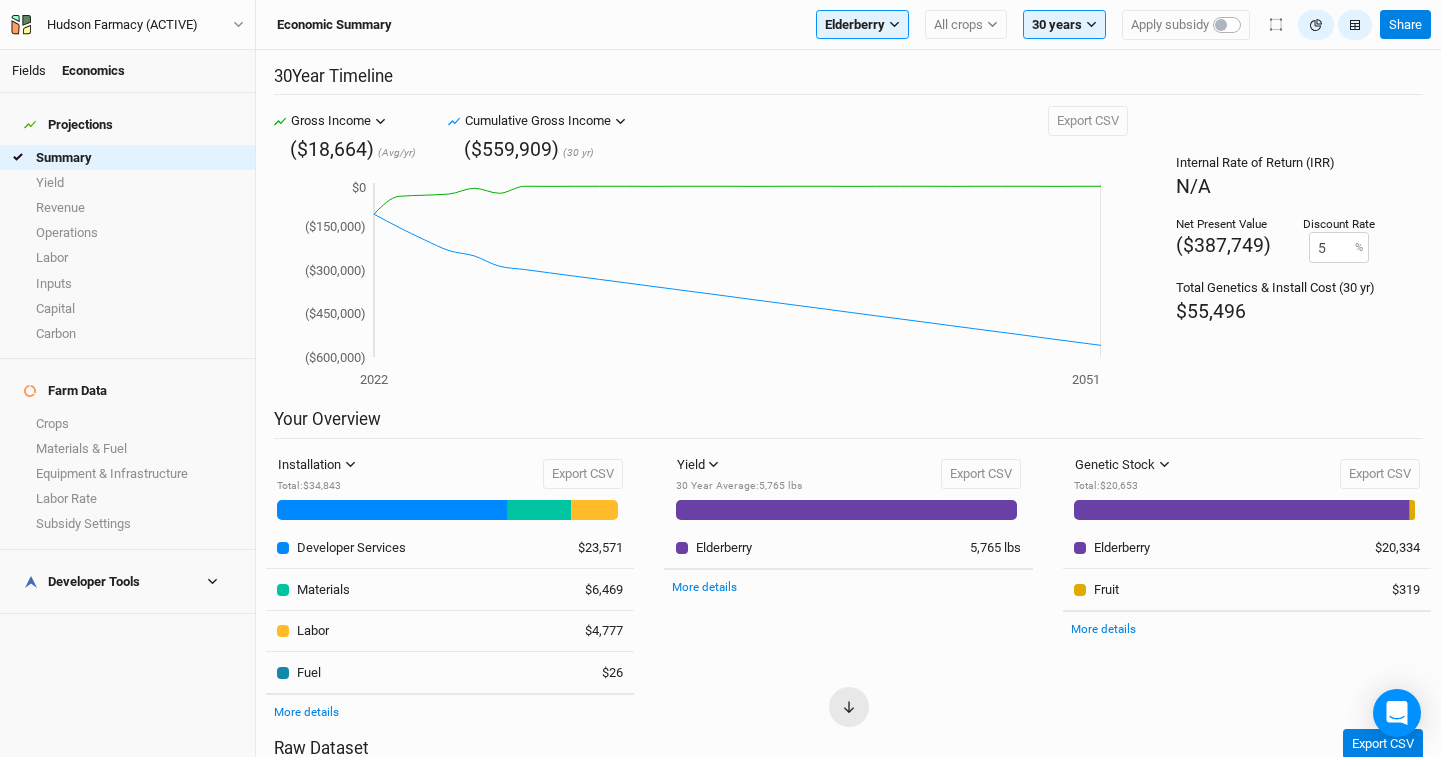 click on "Fields" at bounding box center (29, 70) 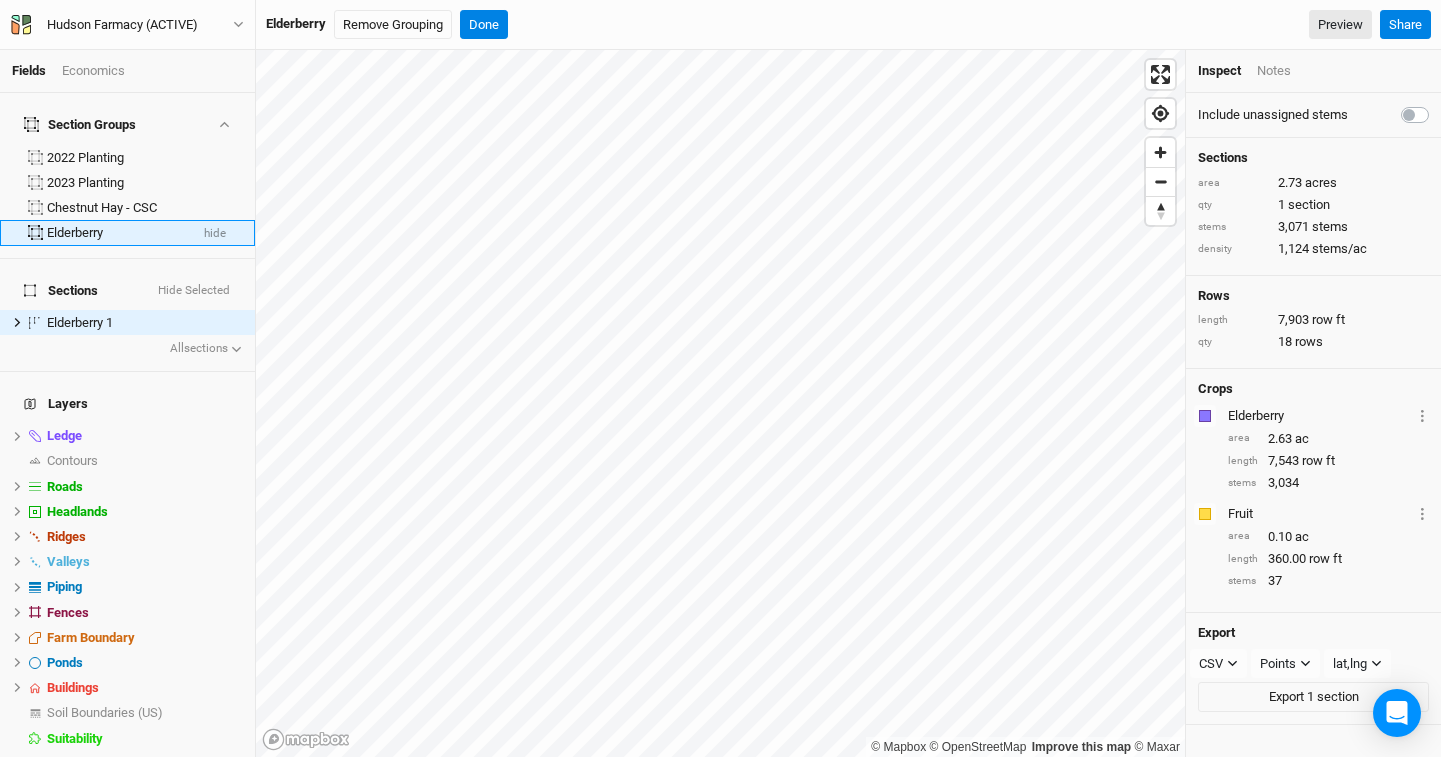 scroll, scrollTop: 0, scrollLeft: 0, axis: both 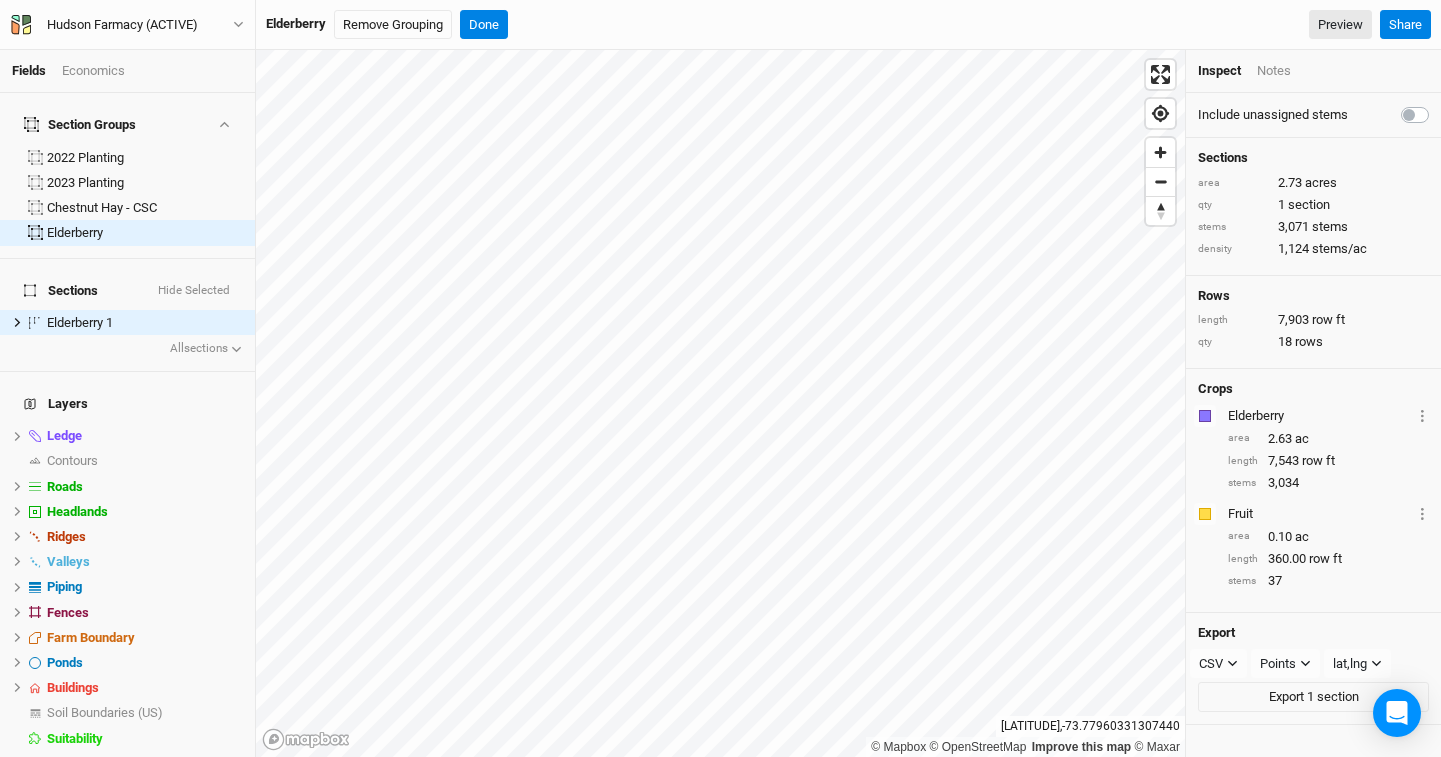 click on "Economics" at bounding box center (93, 71) 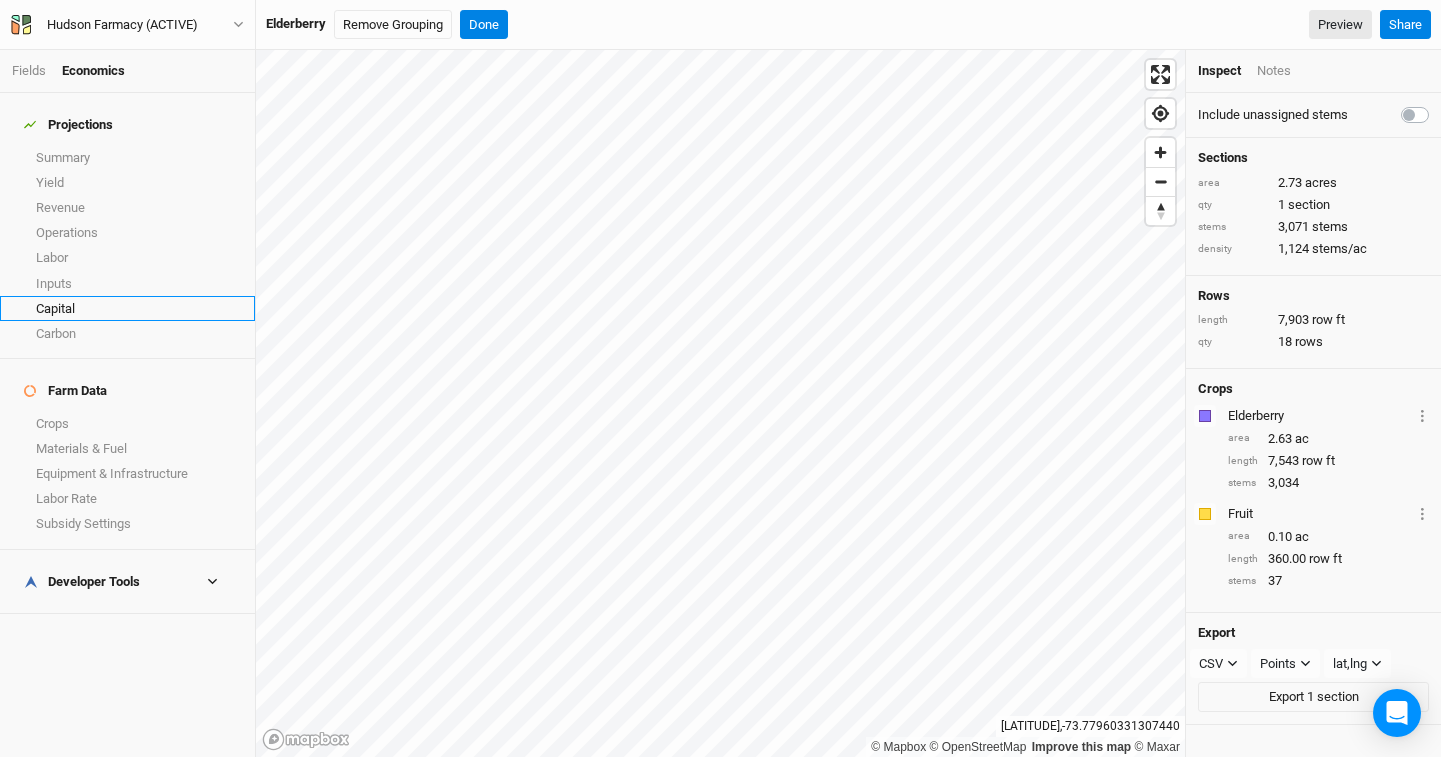 click on "Capital" at bounding box center (127, 308) 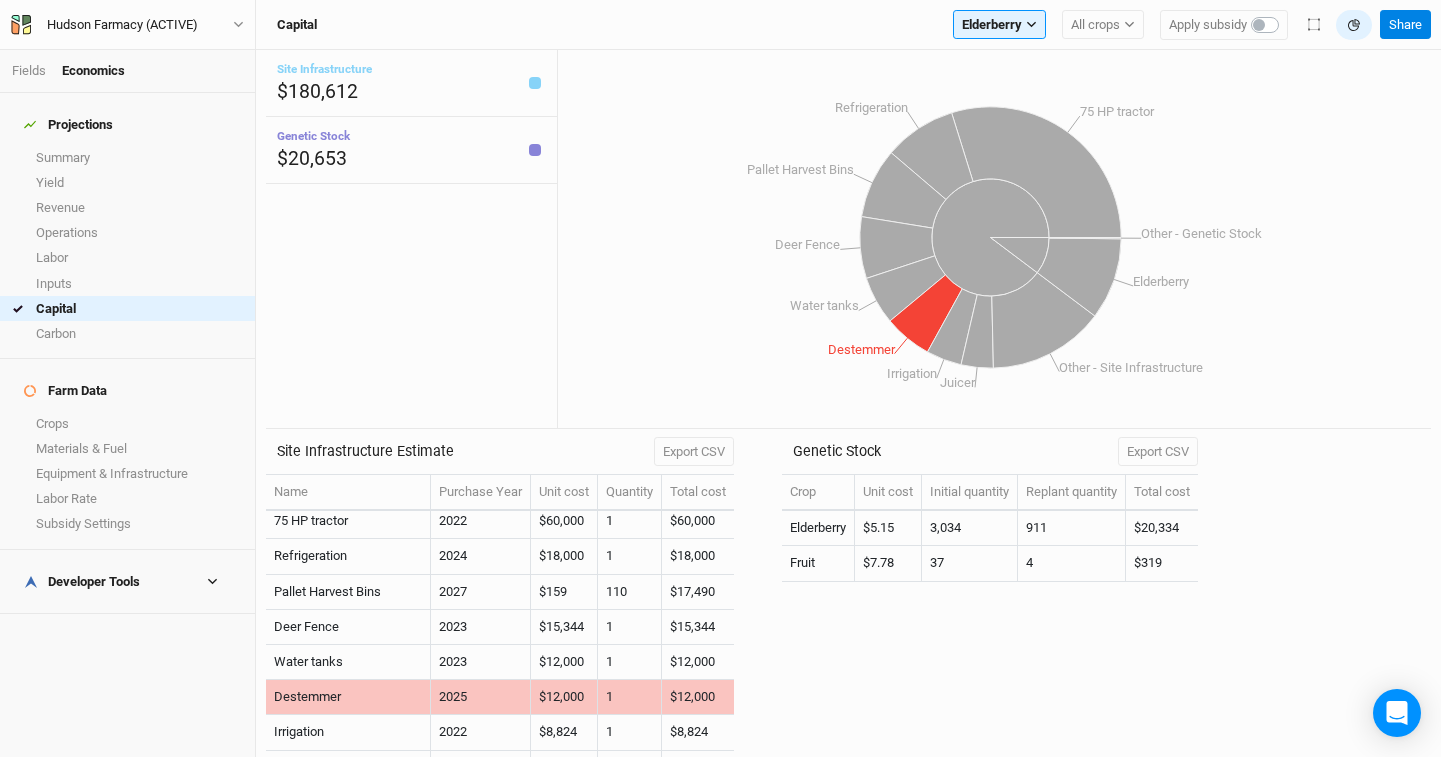 scroll, scrollTop: 0, scrollLeft: 0, axis: both 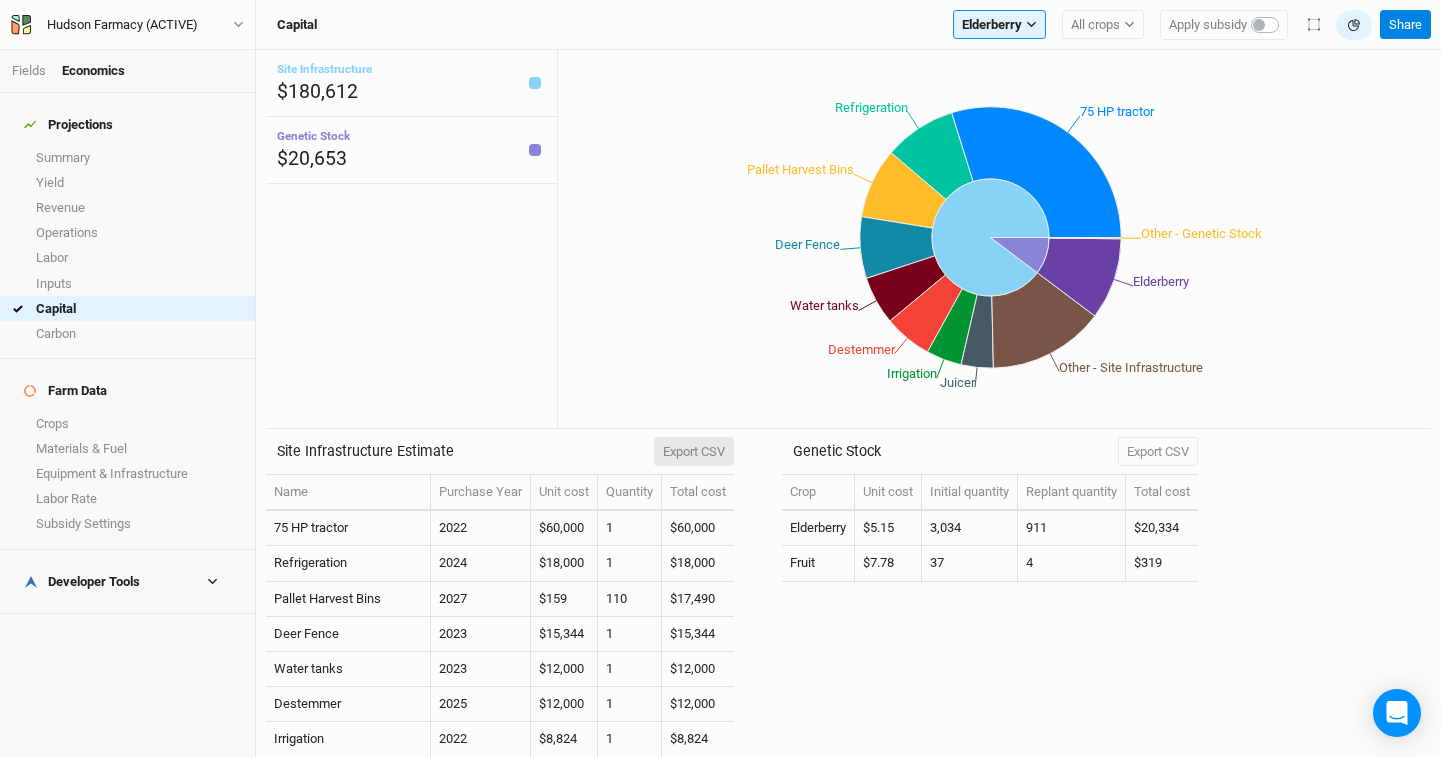 click on "Export CSV" at bounding box center (694, 452) 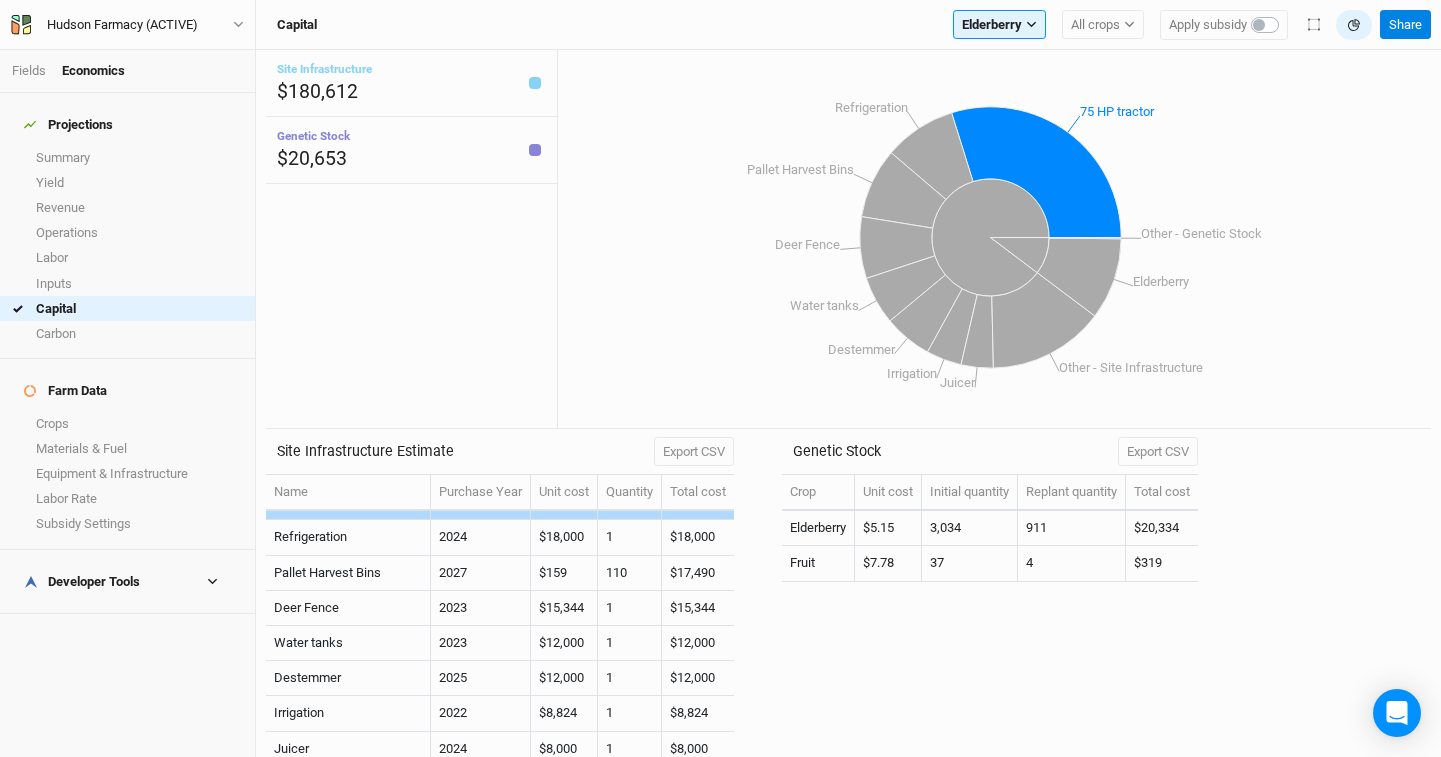scroll, scrollTop: 0, scrollLeft: 0, axis: both 